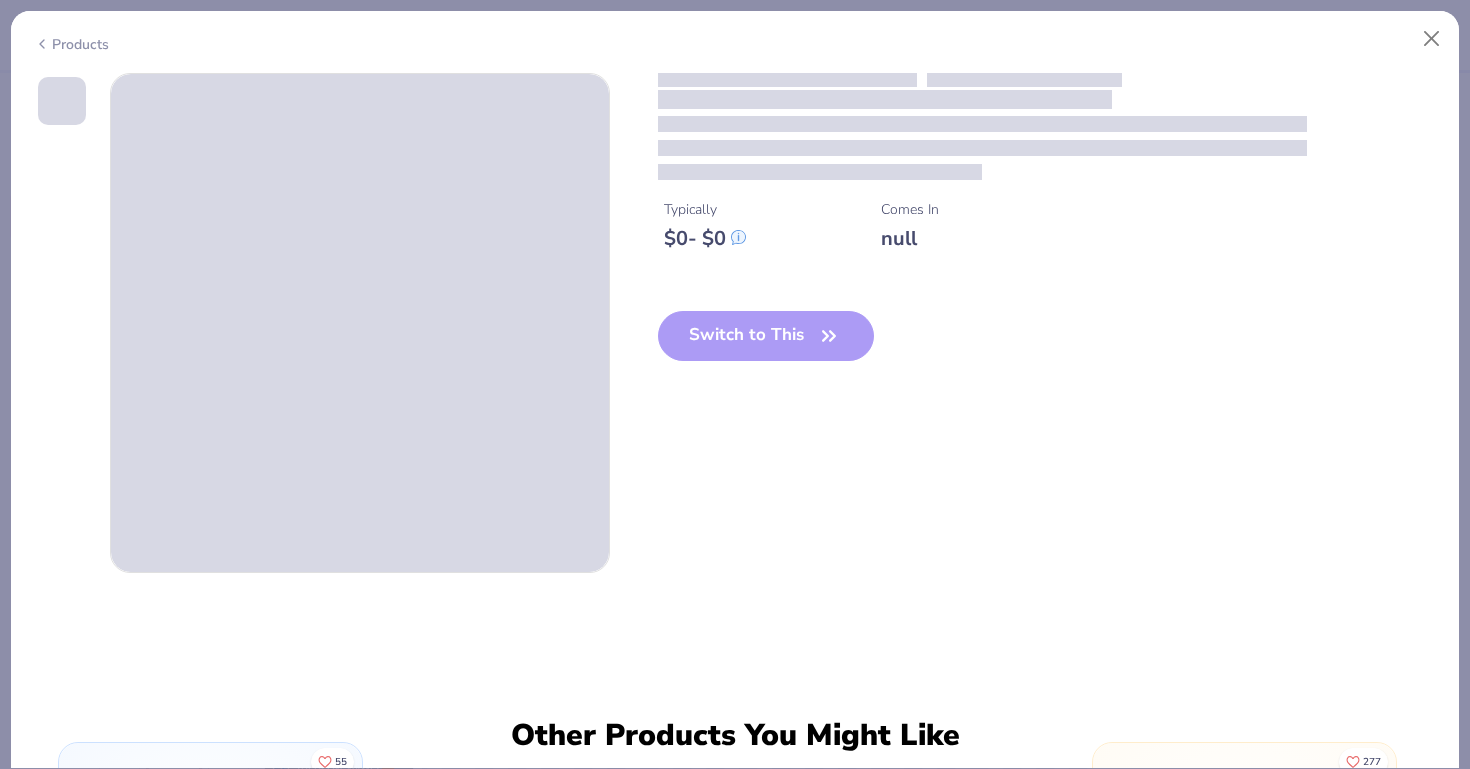 scroll, scrollTop: 0, scrollLeft: 0, axis: both 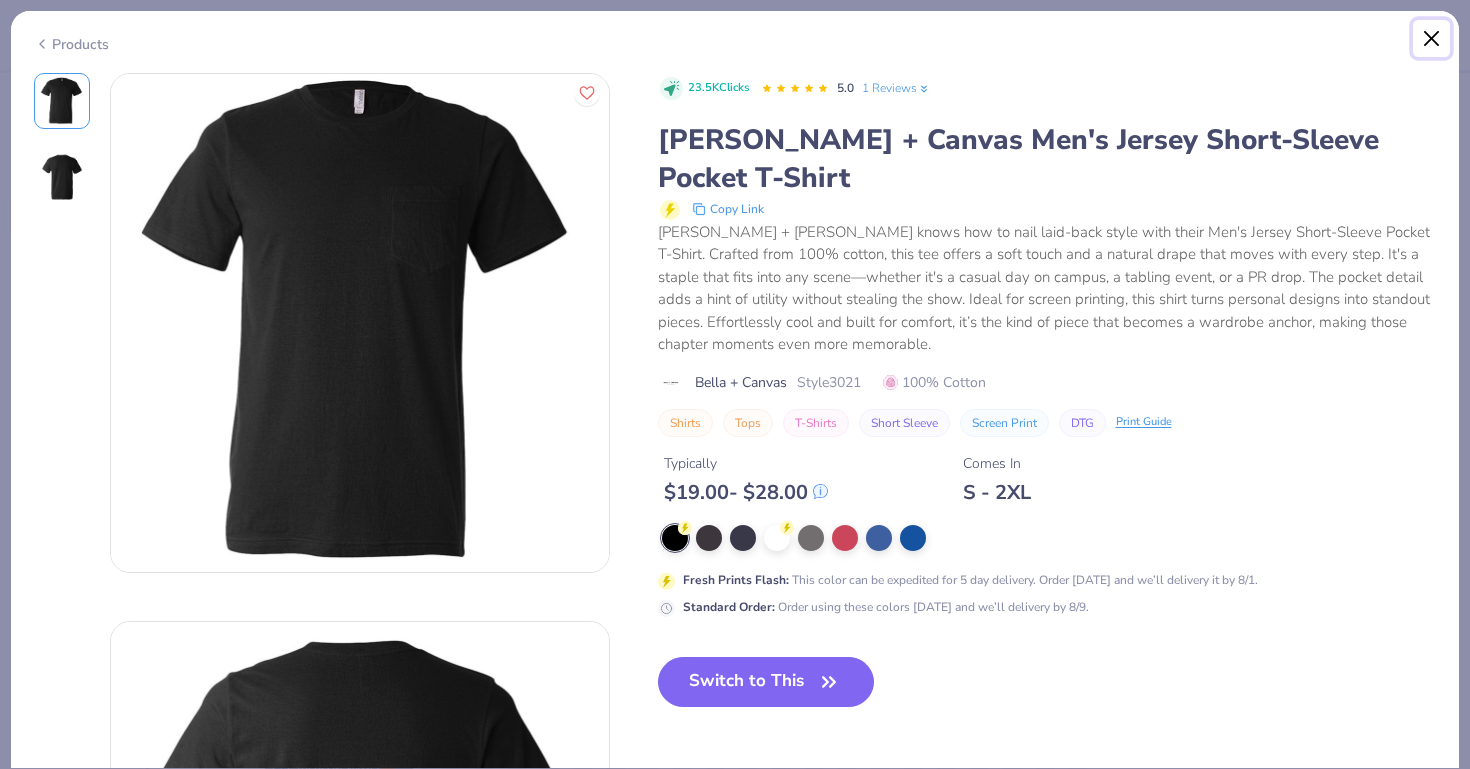 click at bounding box center [1432, 39] 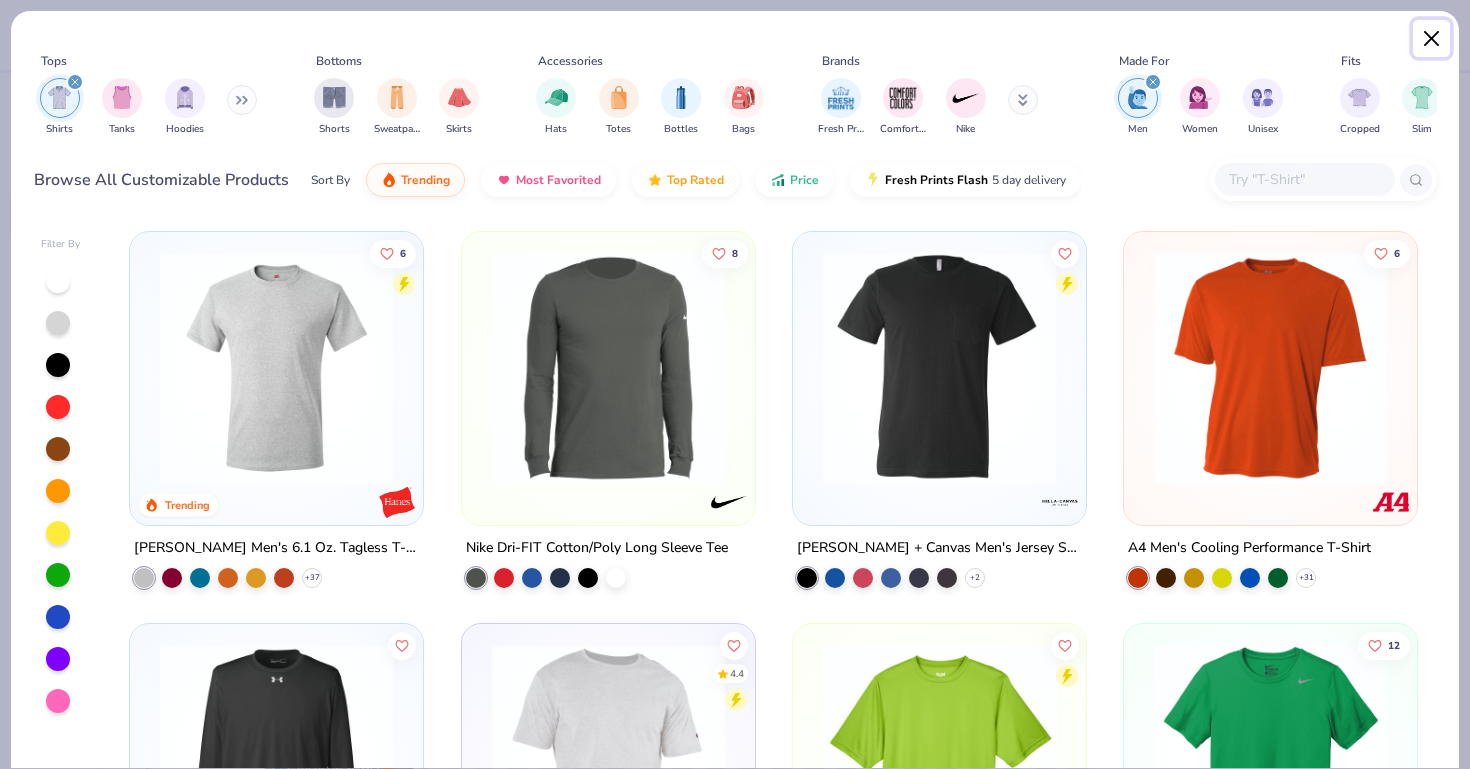 click at bounding box center [1432, 39] 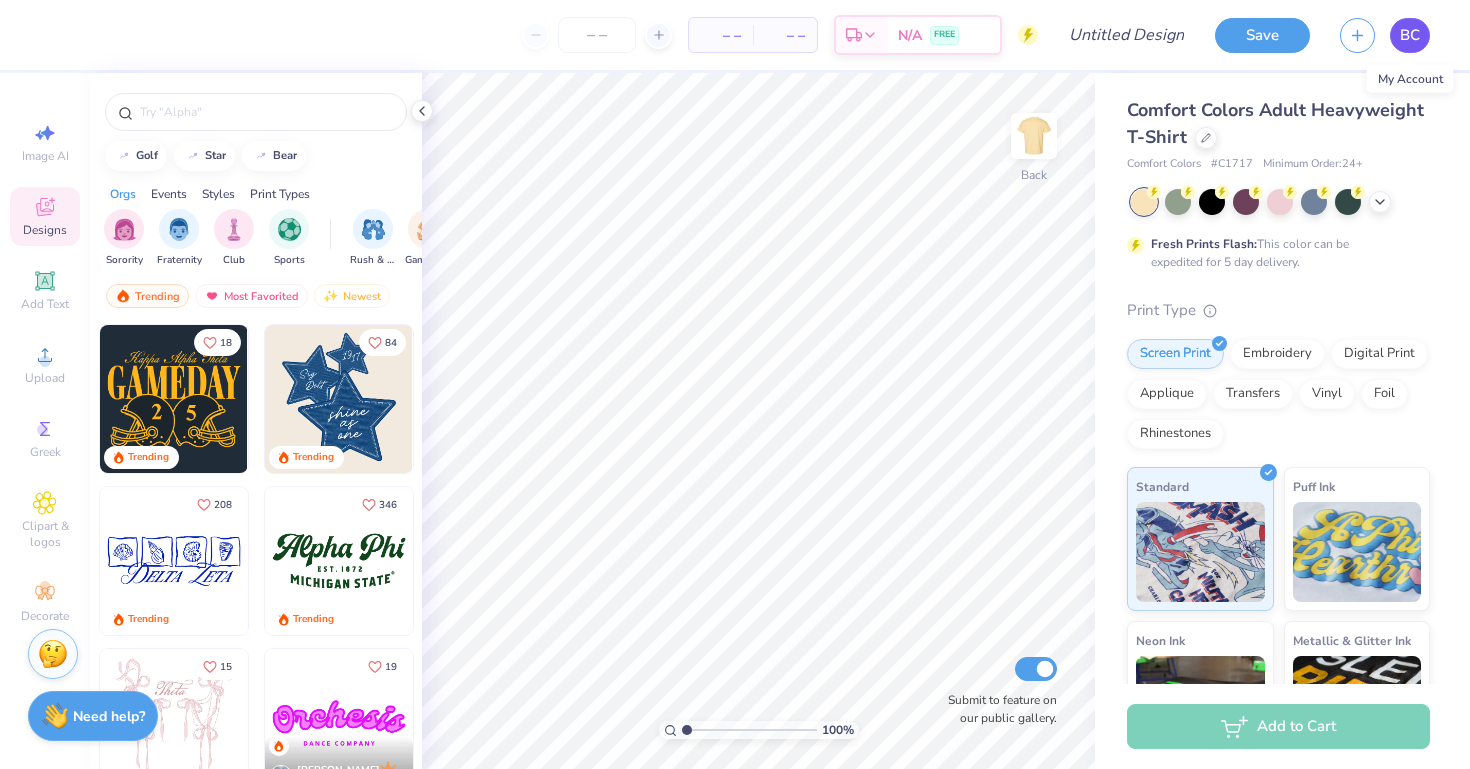 click on "BC" at bounding box center (1410, 35) 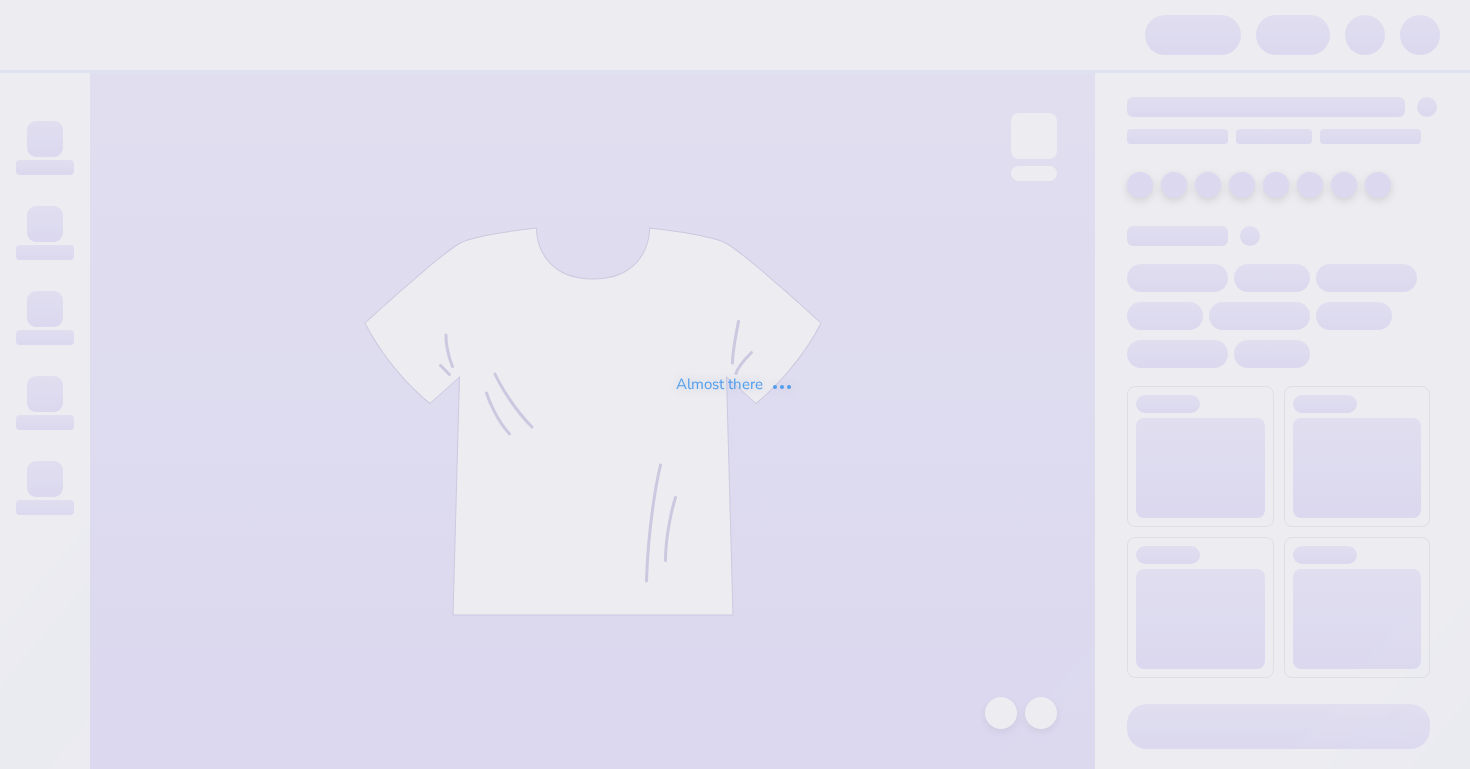 scroll, scrollTop: 0, scrollLeft: 0, axis: both 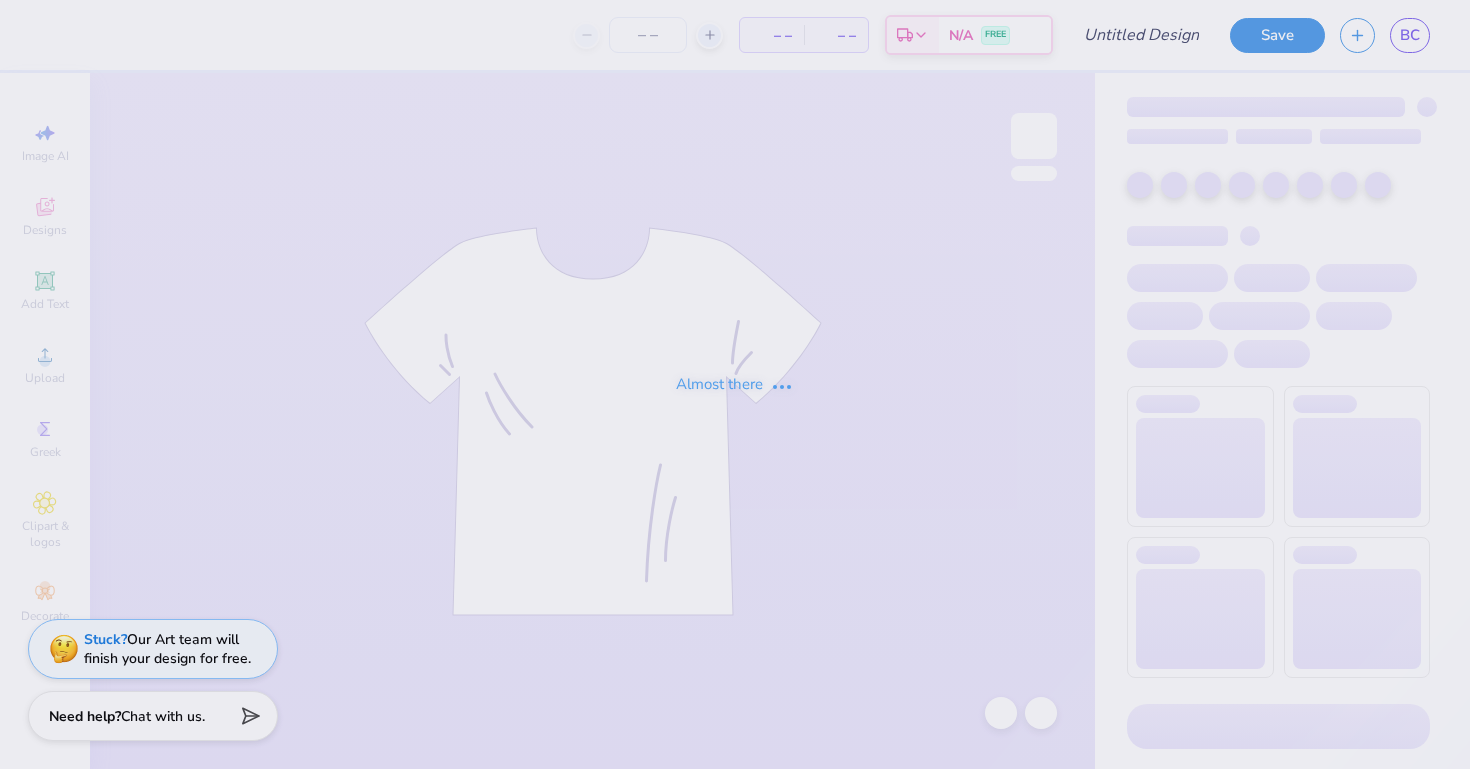 type on "AZO" 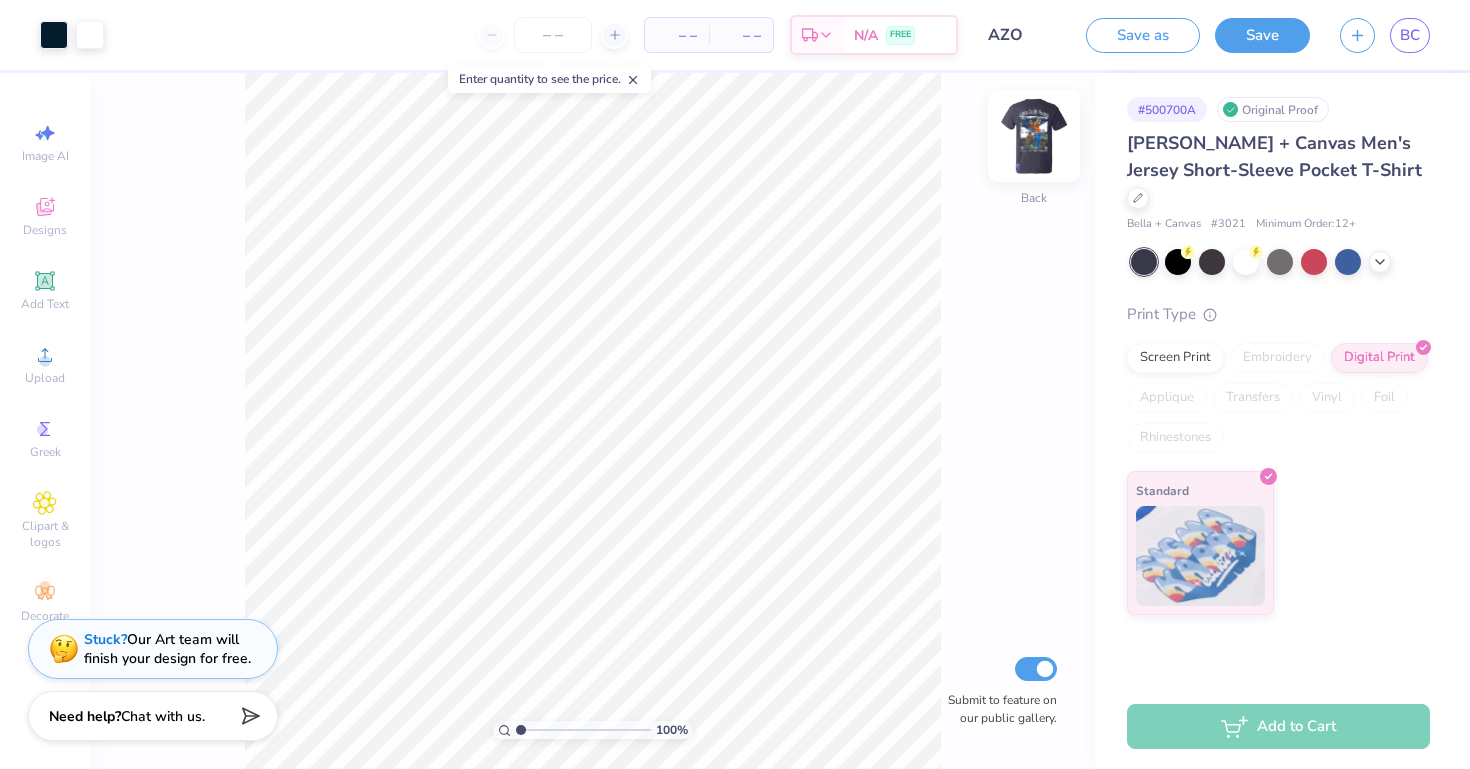click at bounding box center (1034, 136) 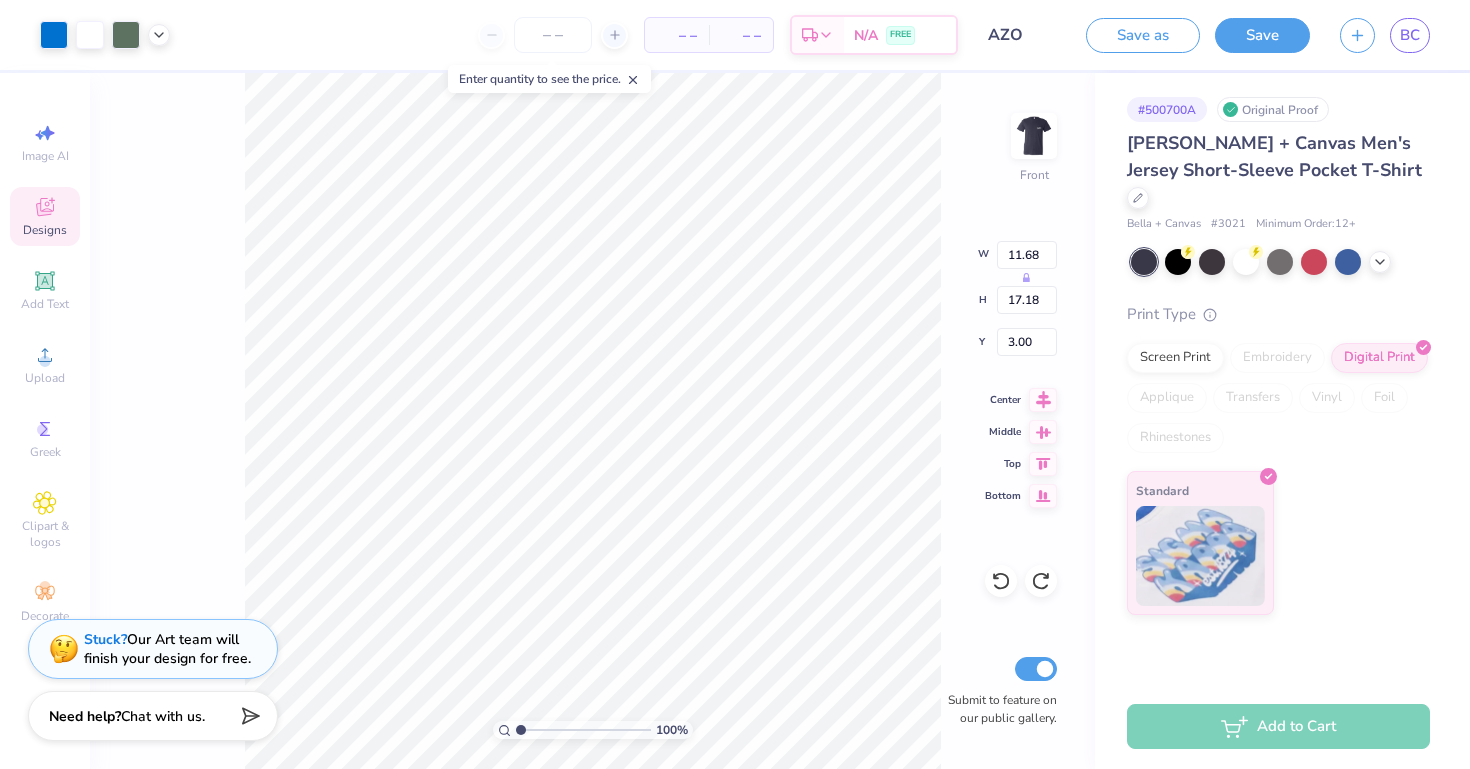 click on "Designs" at bounding box center (45, 216) 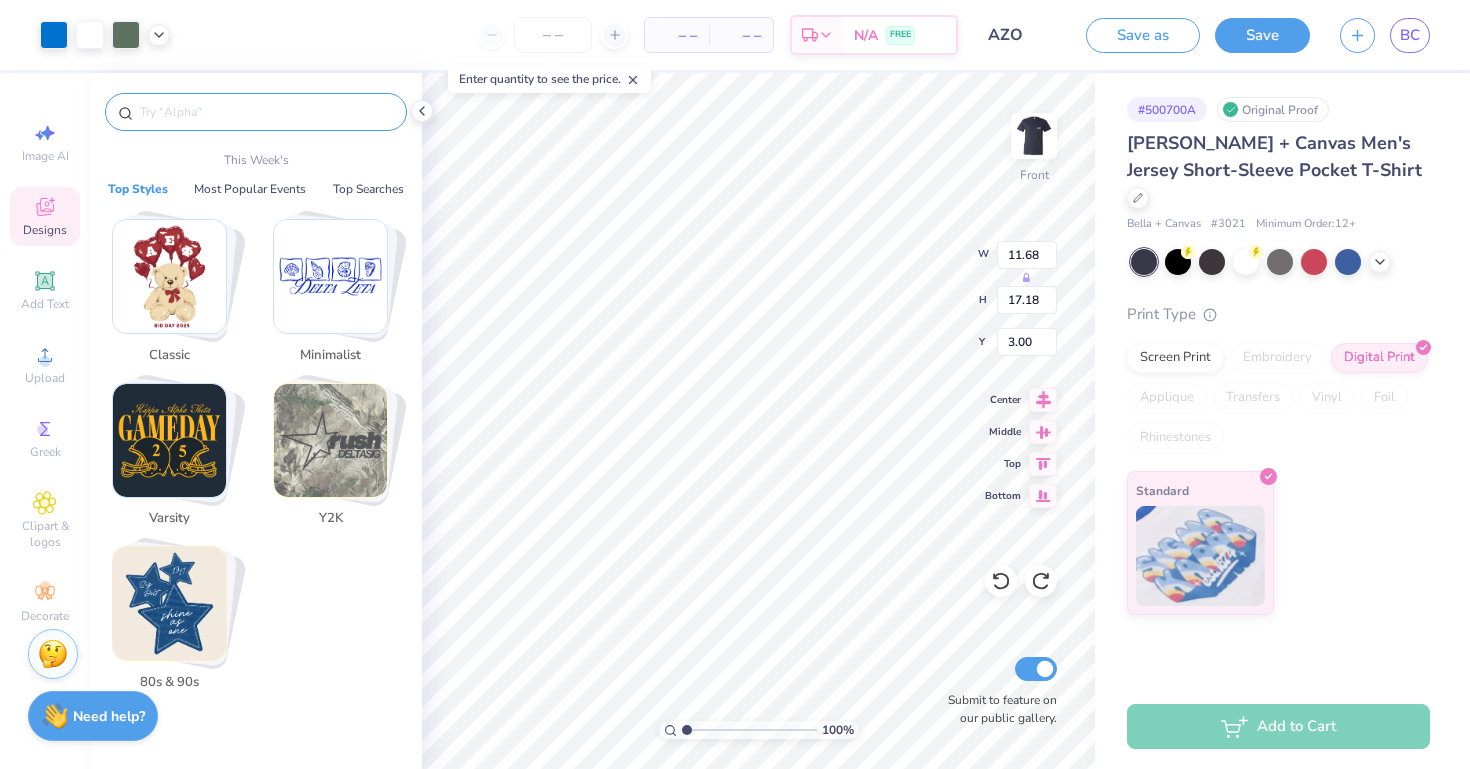 click at bounding box center [266, 112] 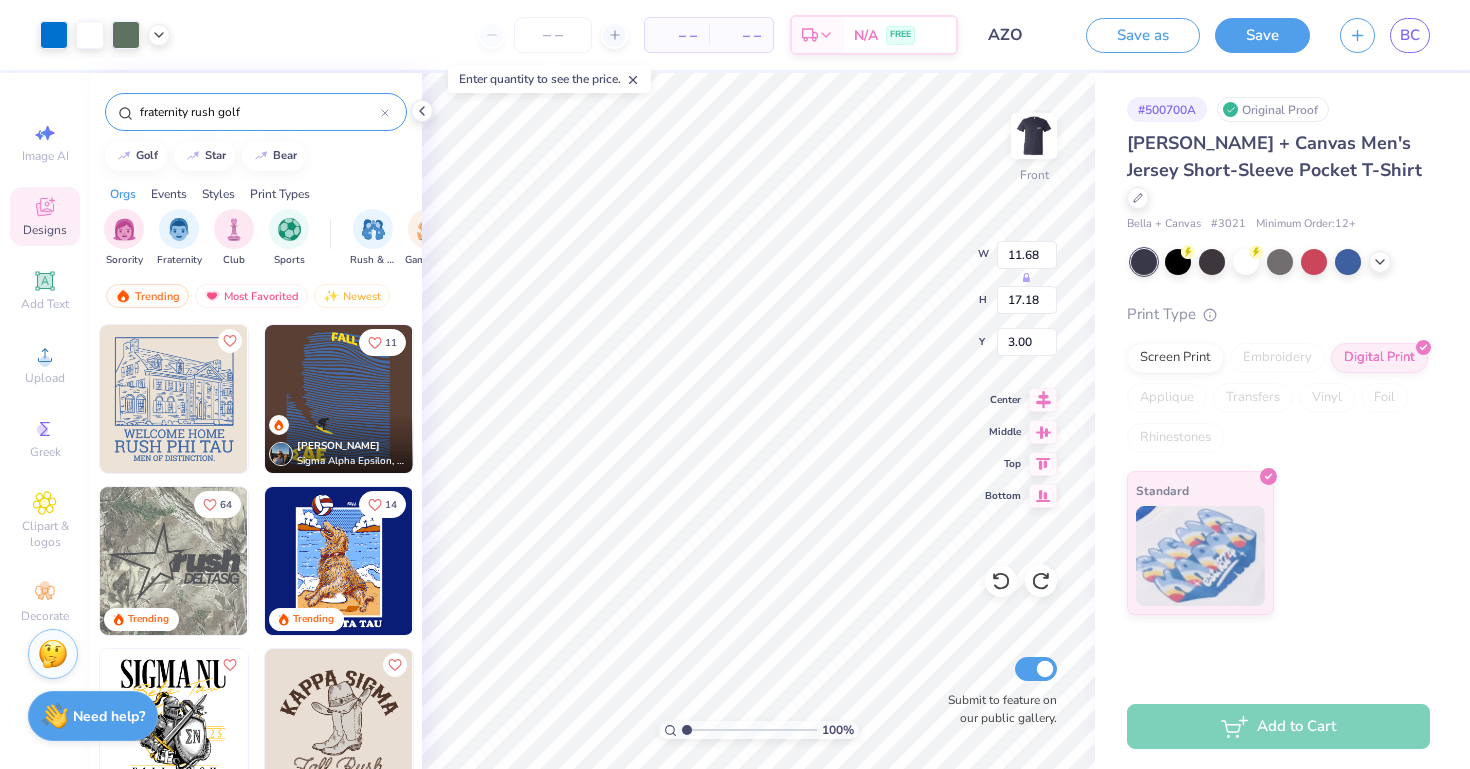 type on "fraternity rush golf" 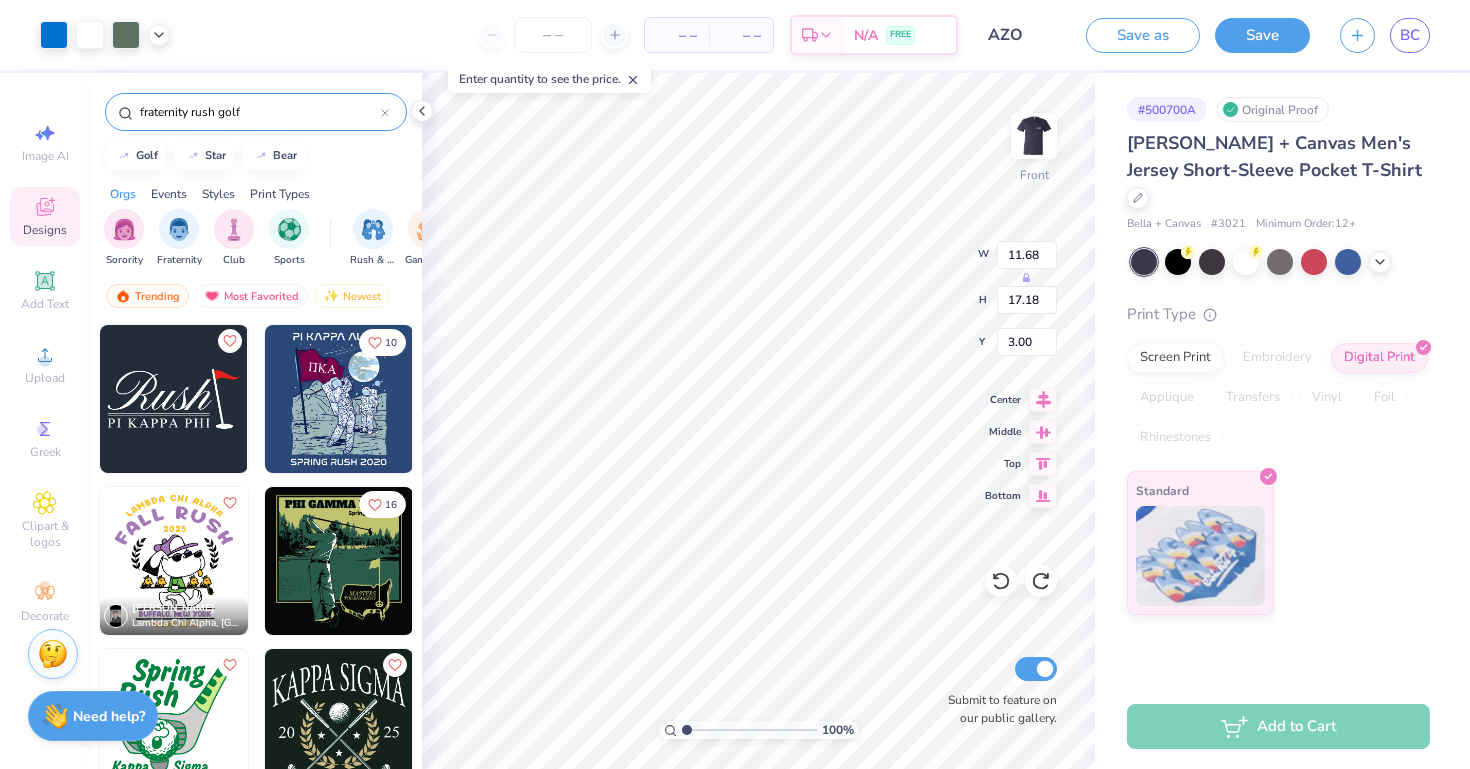 click on "fraternity rush golf golf star bear Orgs Events Styles Print Types Sorority Fraternity Club Sports Rush & Bid Game Day PR & General Parent's Weekend Philanthropy Big Little Reveal Holidays Retreat Greek Week Date Parties & Socials Formal & Semi Founder’s Day Spring Break Graduation Classic Minimalist Varsity Y2K 80s & 90s Handdrawn Typography Grunge 60s & 70s Cartoons Embroidery Screen Print Patches Applique Digital Print Transfers Vinyl Trending Most Favorited Newest 10 Cullen Lillis Lambda Chi Alpha, State University of New York at Buffalo 16 Jade Brant Alpha Kappa Psi, Florida State University Samuel	Fitts Pi Kappa Alpha, North Carolina State University 5 Ronit Shah Pi Kappa Phi, University of Texas at Dallas" at bounding box center [256, 458] 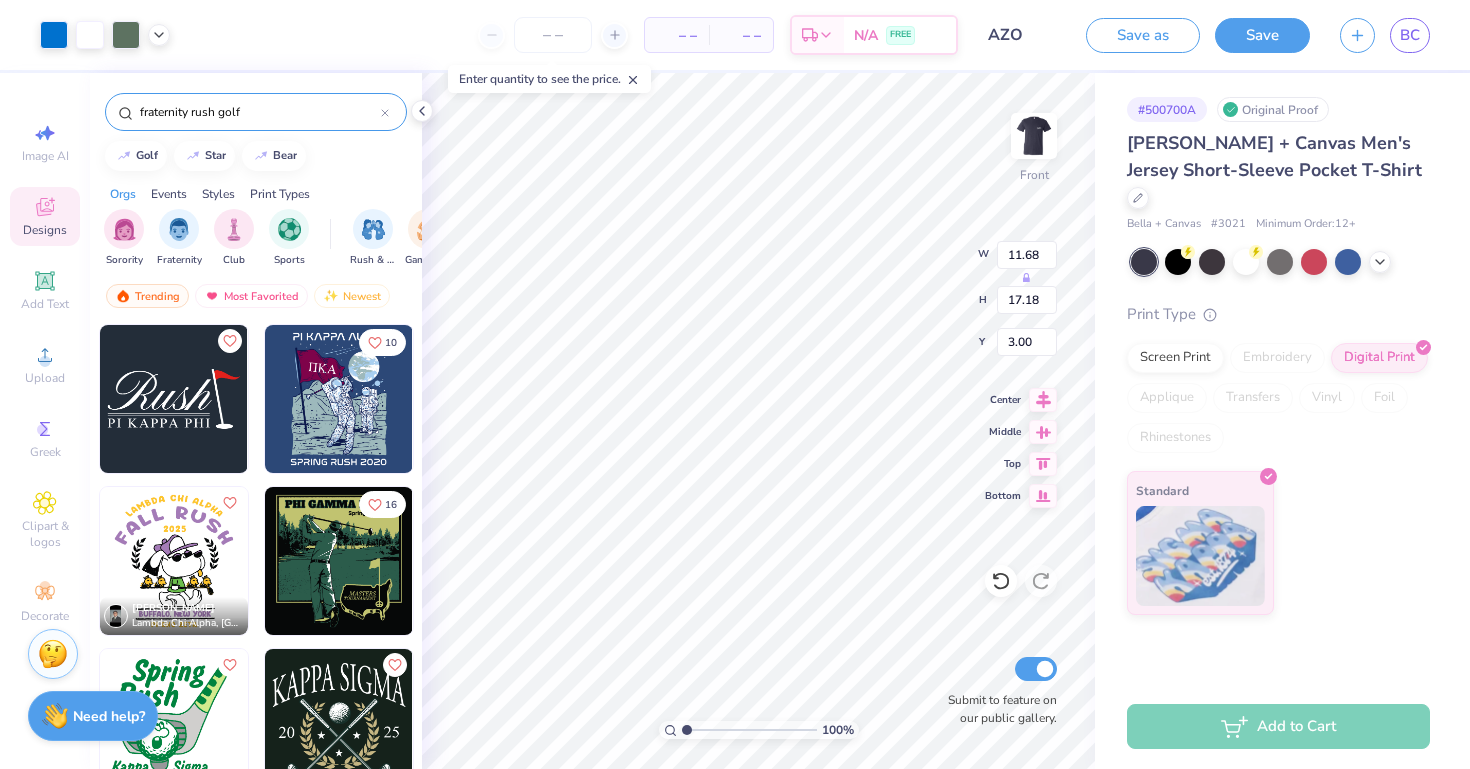 drag, startPoint x: 395, startPoint y: 290, endPoint x: 402, endPoint y: 276, distance: 15.652476 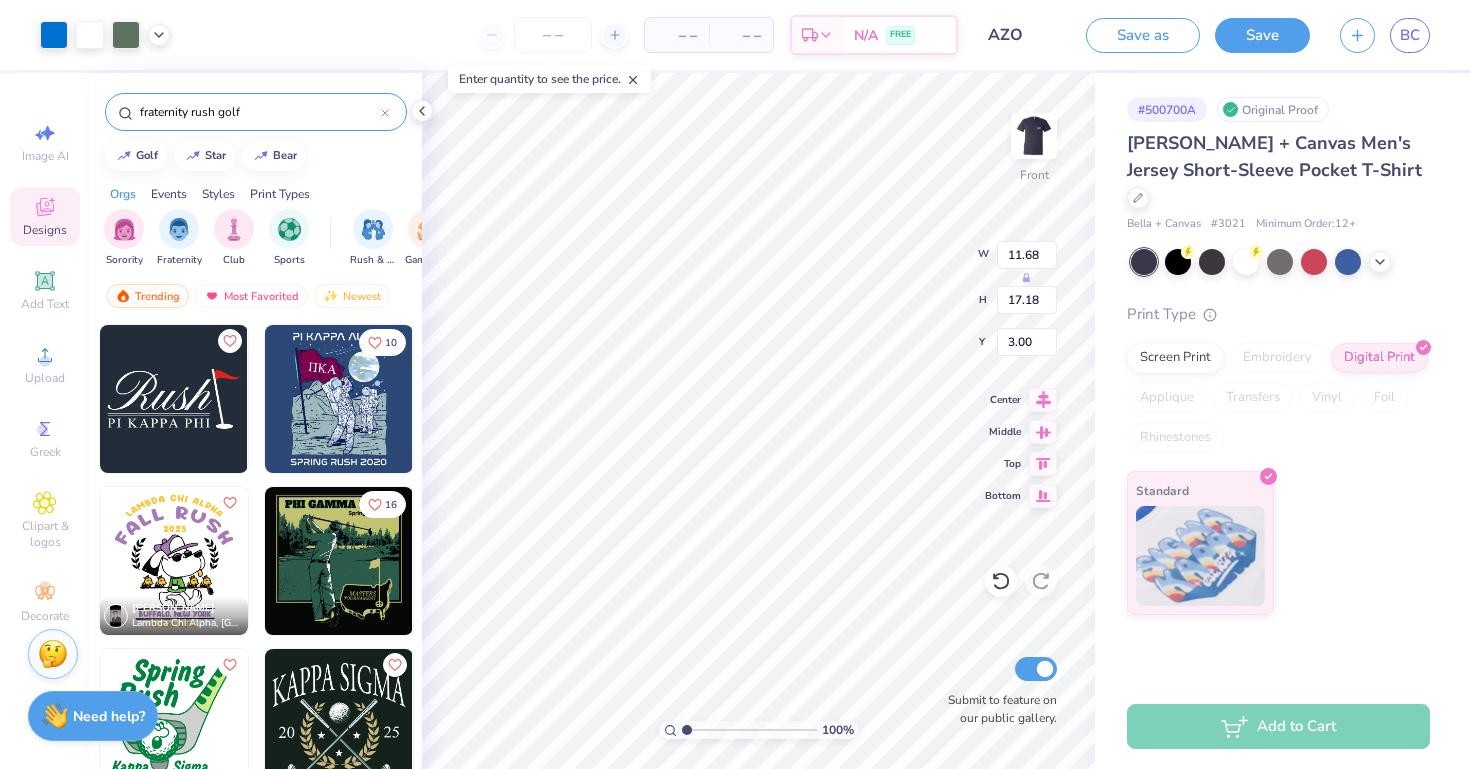 click on "Trending Most Favorited Newest" at bounding box center (256, 301) 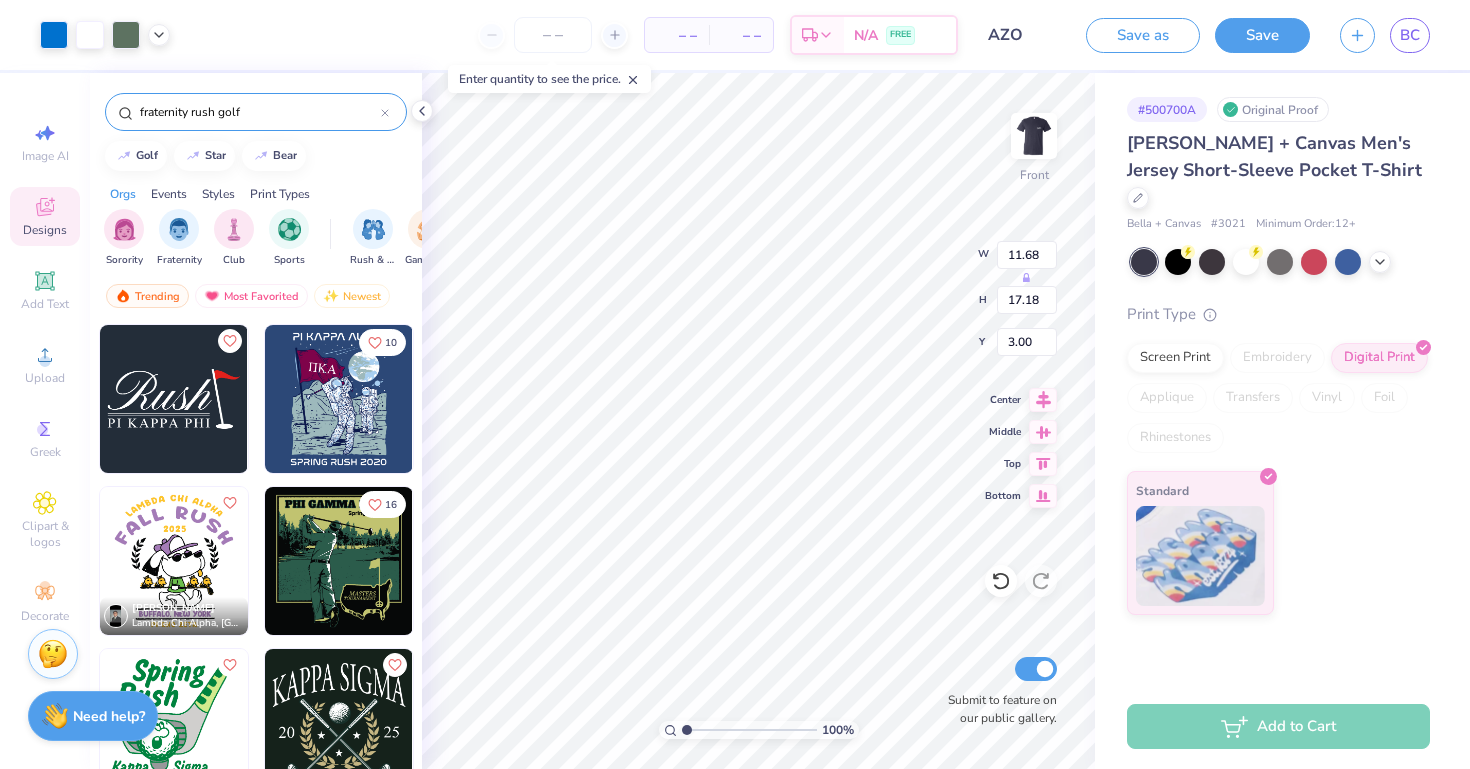 click on "Art colors – – Per Item – – Total Est. Delivery N/A FREE Design Title AZO Save as Save BC Image AI Designs Add Text Upload Greek Clipart & logos Decorate fraternity rush golf golf star bear Orgs Events Styles Print Types Sorority Fraternity Club Sports Rush & Bid Game Day PR & General Parent's Weekend Philanthropy Big Little Reveal Holidays Retreat Greek Week Date Parties & Socials Formal & Semi Founder’s Day Spring Break Graduation Classic Minimalist Varsity Y2K 80s & 90s Handdrawn Typography Grunge 60s & 70s Cartoons Embroidery Screen Print Patches Applique Digital Print Transfers Vinyl Trending Most Favorited Newest 10 Cullen Lillis Lambda Chi Alpha, State University of New York at Buffalo 16 Jade Brant Alpha Kappa Psi, Florida State University Samuel	Fitts Pi Kappa Alpha, North Carolina State University 5 Ronit Shah Pi Kappa Phi, University of Texas at Dallas 100  % Front W 11.68 H 17.18 Y 3.00 Center Middle Top Bottom Submit to feature on our public gallery. # 500700A Original Proof # 3021 12 +" at bounding box center (735, 384) 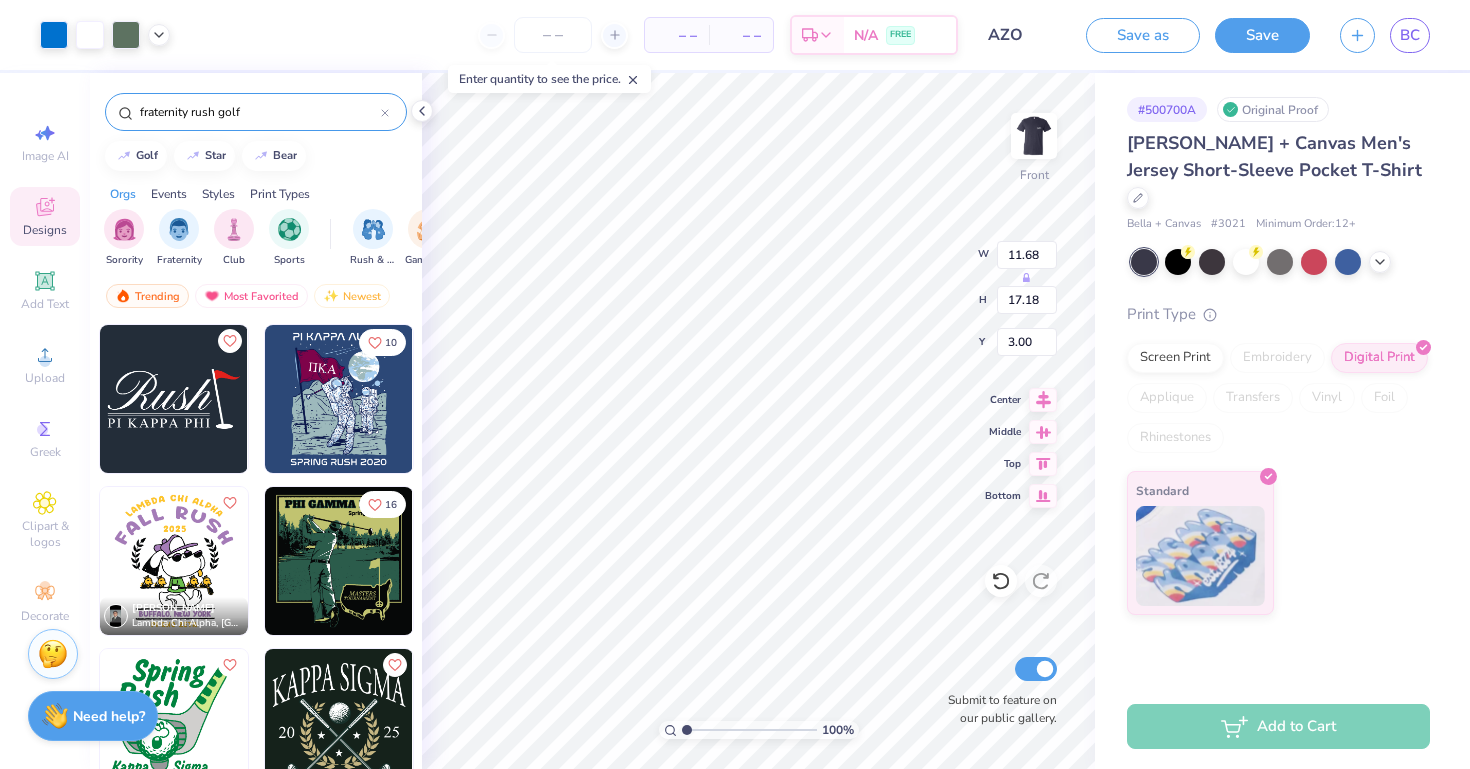 click on "Orgs Events Styles Print Types" at bounding box center (256, 189) 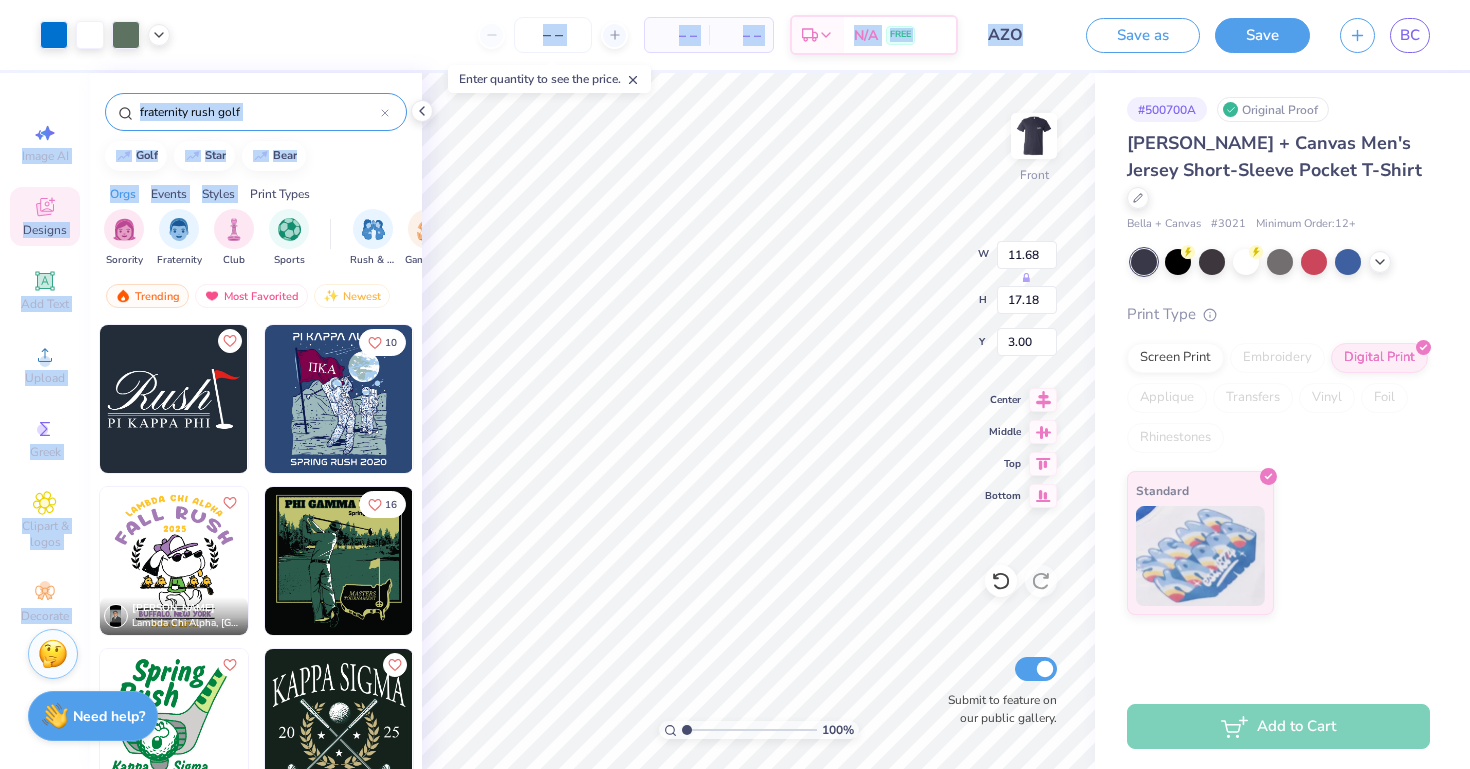 drag, startPoint x: 361, startPoint y: 171, endPoint x: 324, endPoint y: 825, distance: 655.0458 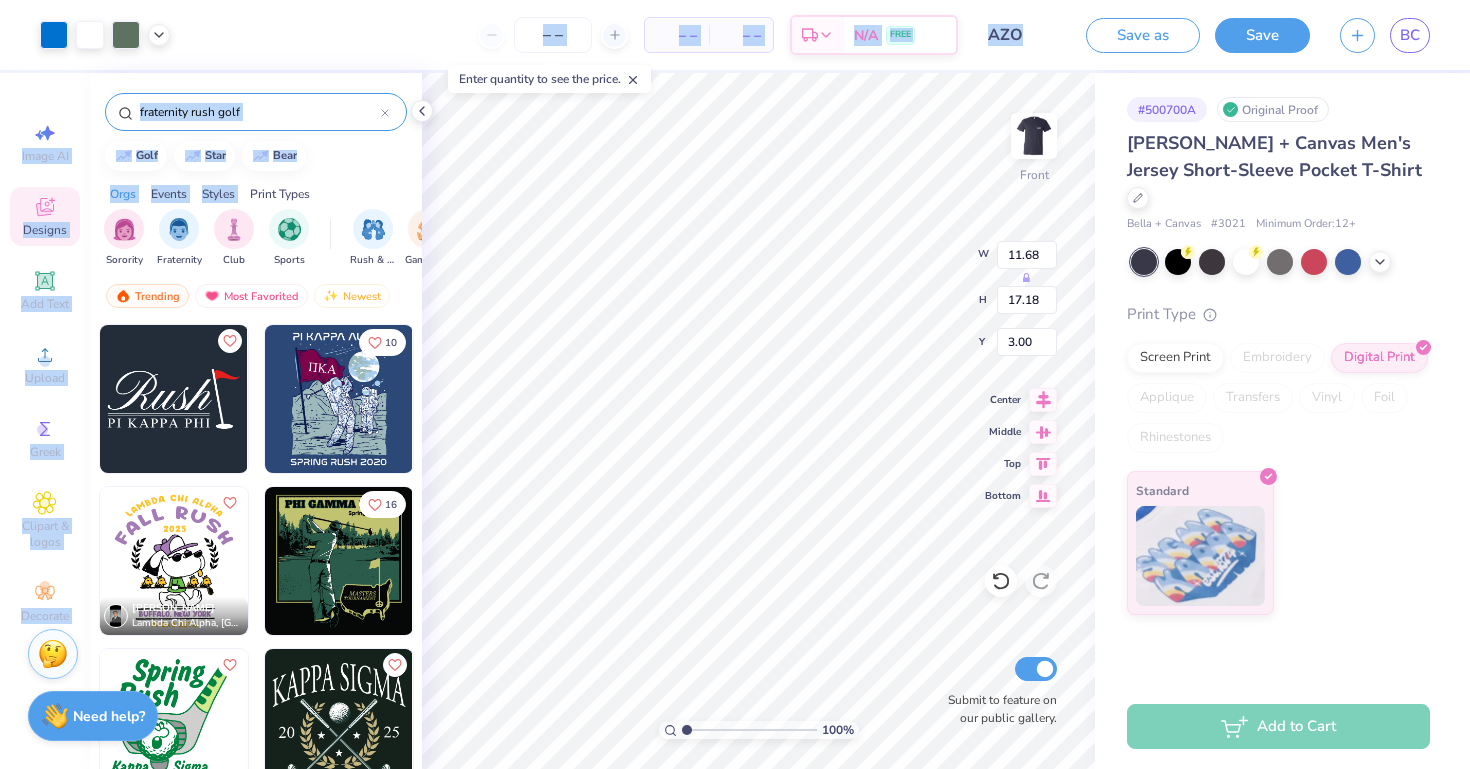 click on "Art colors – – Per Item – – Total Est. Delivery N/A FREE Design Title AZO Save as Save BC Image AI Designs Add Text Upload Greek Clipart & logos Decorate fraternity rush golf golf star bear Orgs Events Styles Print Types Sorority Fraternity Club Sports Rush & Bid Game Day PR & General Parent's Weekend Philanthropy Big Little Reveal Holidays Retreat Greek Week Date Parties & Socials Formal & Semi Founder’s Day Spring Break Graduation Classic Minimalist Varsity Y2K 80s & 90s Handdrawn Typography Grunge 60s & 70s Cartoons Embroidery Screen Print Patches Applique Digital Print Transfers Vinyl Trending Most Favorited Newest 10 Cullen Lillis Lambda Chi Alpha, State University of New York at Buffalo 16 Jade Brant Alpha Kappa Psi, Florida State University Samuel	Fitts Pi Kappa Alpha, North Carolina State University 5 Ronit Shah Pi Kappa Phi, University of Texas at Dallas 100  % Front W 11.68 H 17.18 Y 3.00 Center Middle Top Bottom Submit to feature on our public gallery. # # 3021" at bounding box center (735, 384) 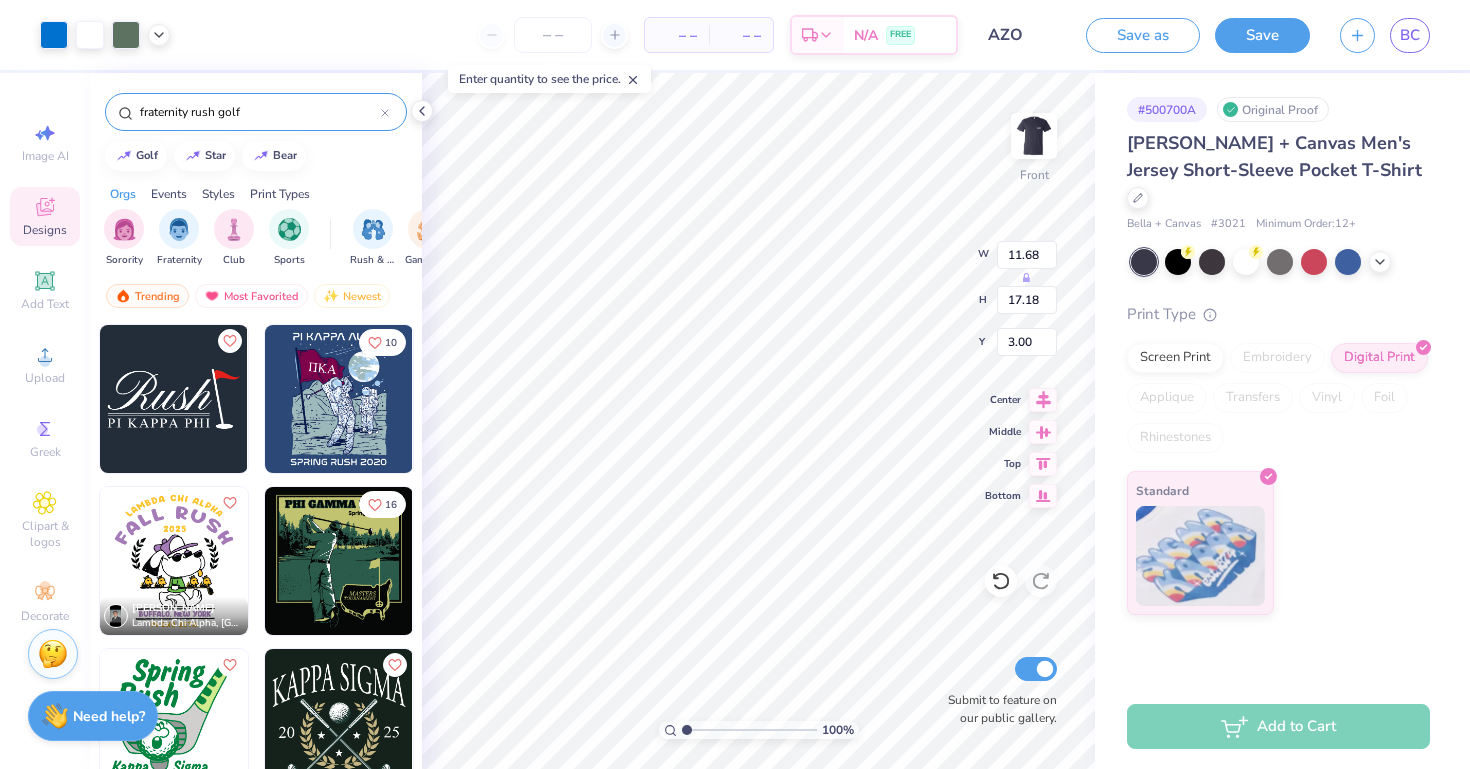 click on "Orgs Events Styles Print Types" at bounding box center [256, 189] 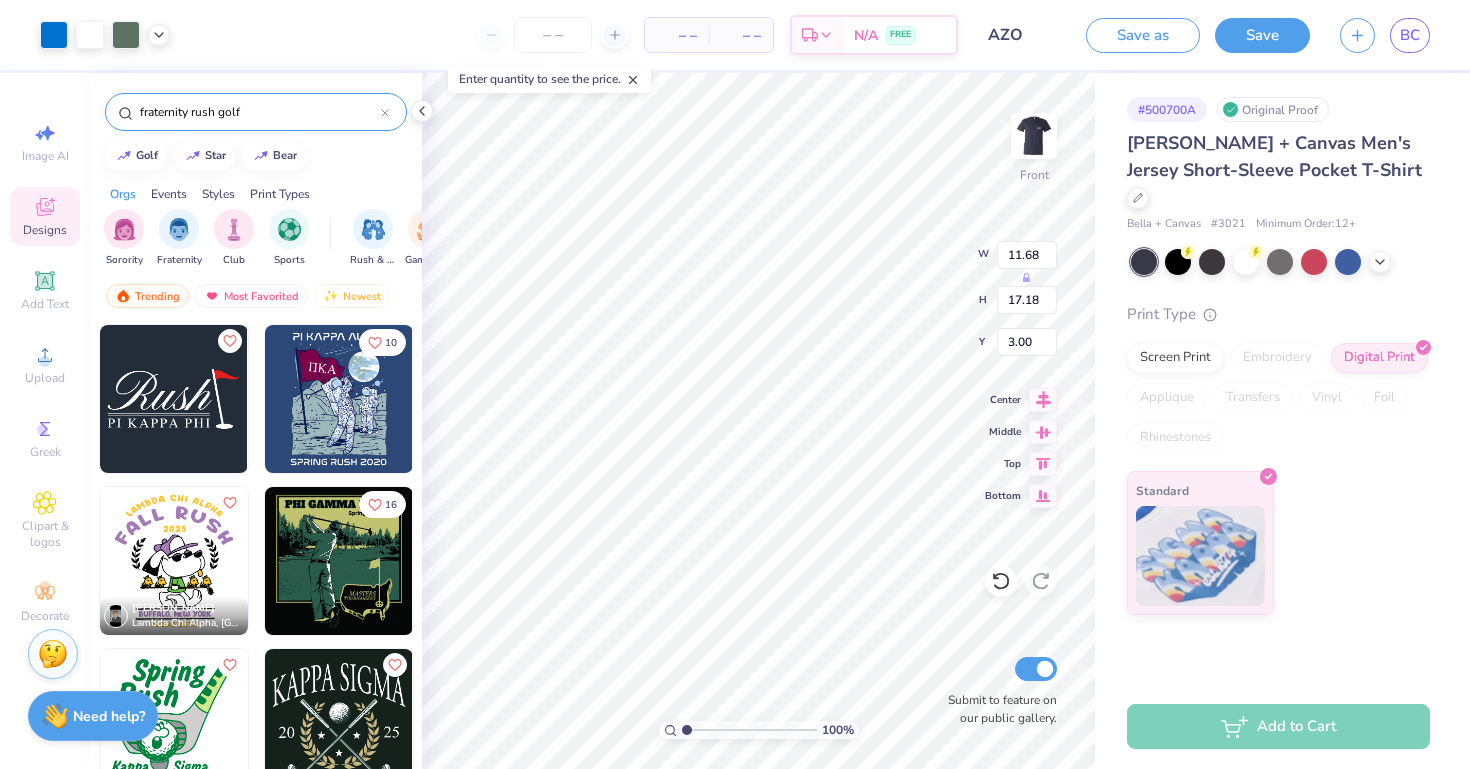 click on "golf star bear" at bounding box center (256, 156) 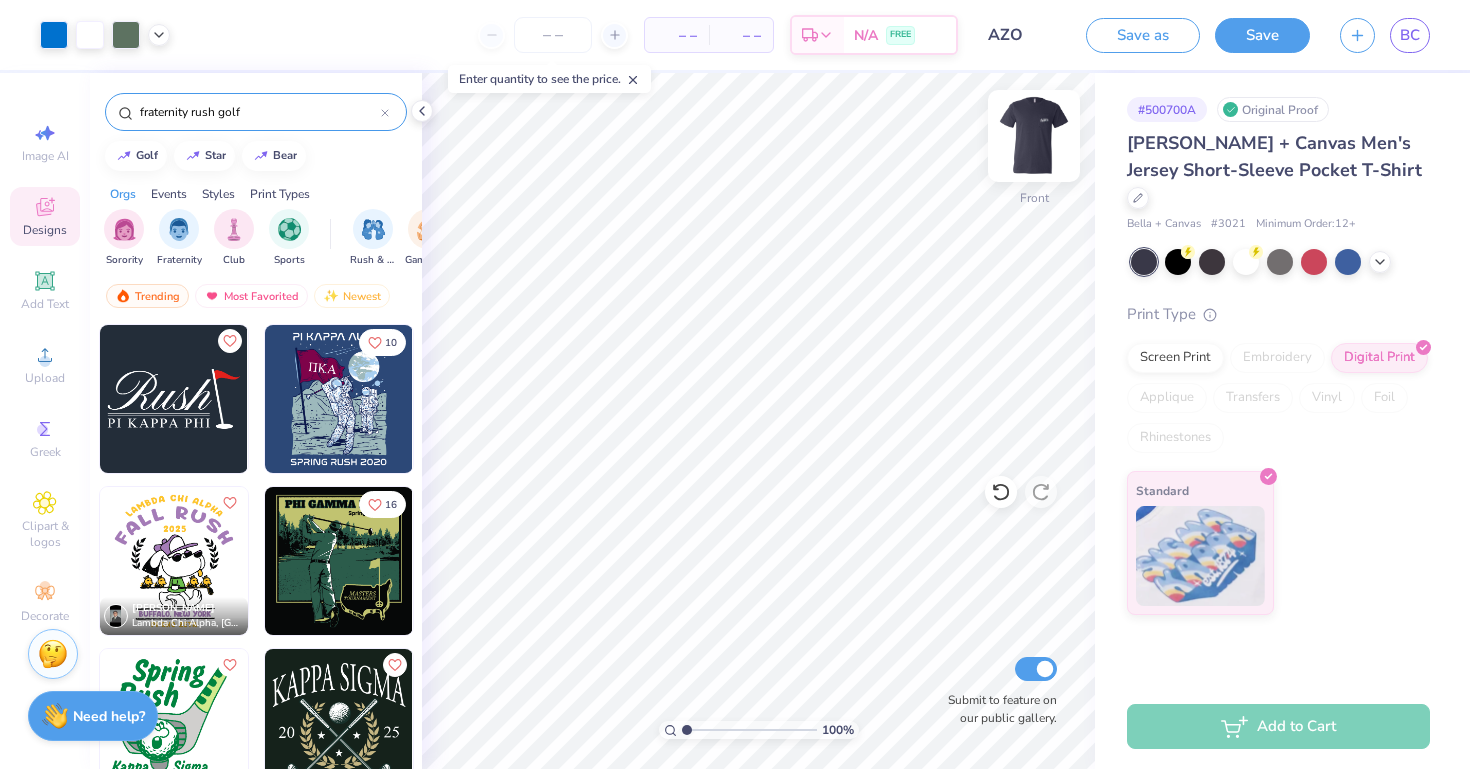 click at bounding box center [1034, 136] 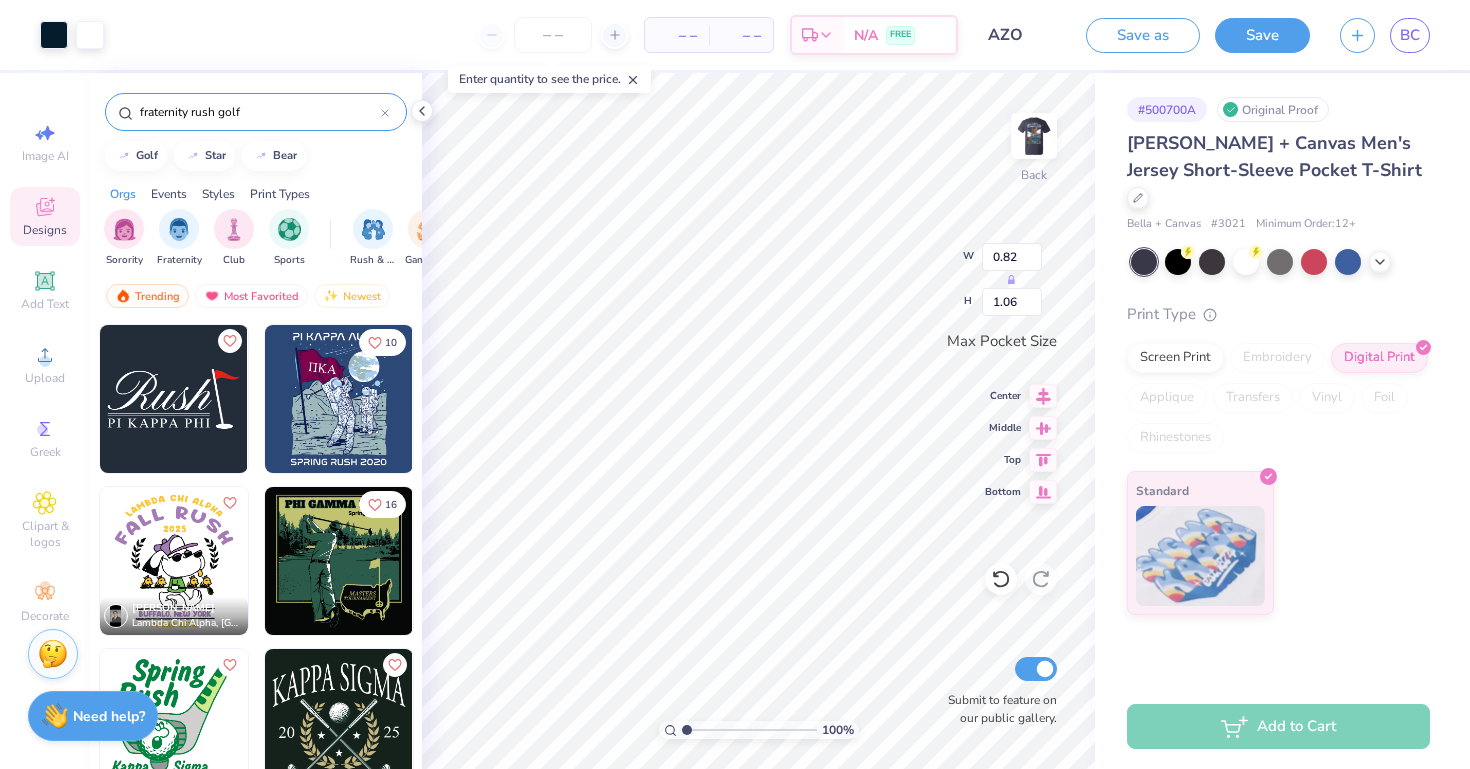 type on "0.82" 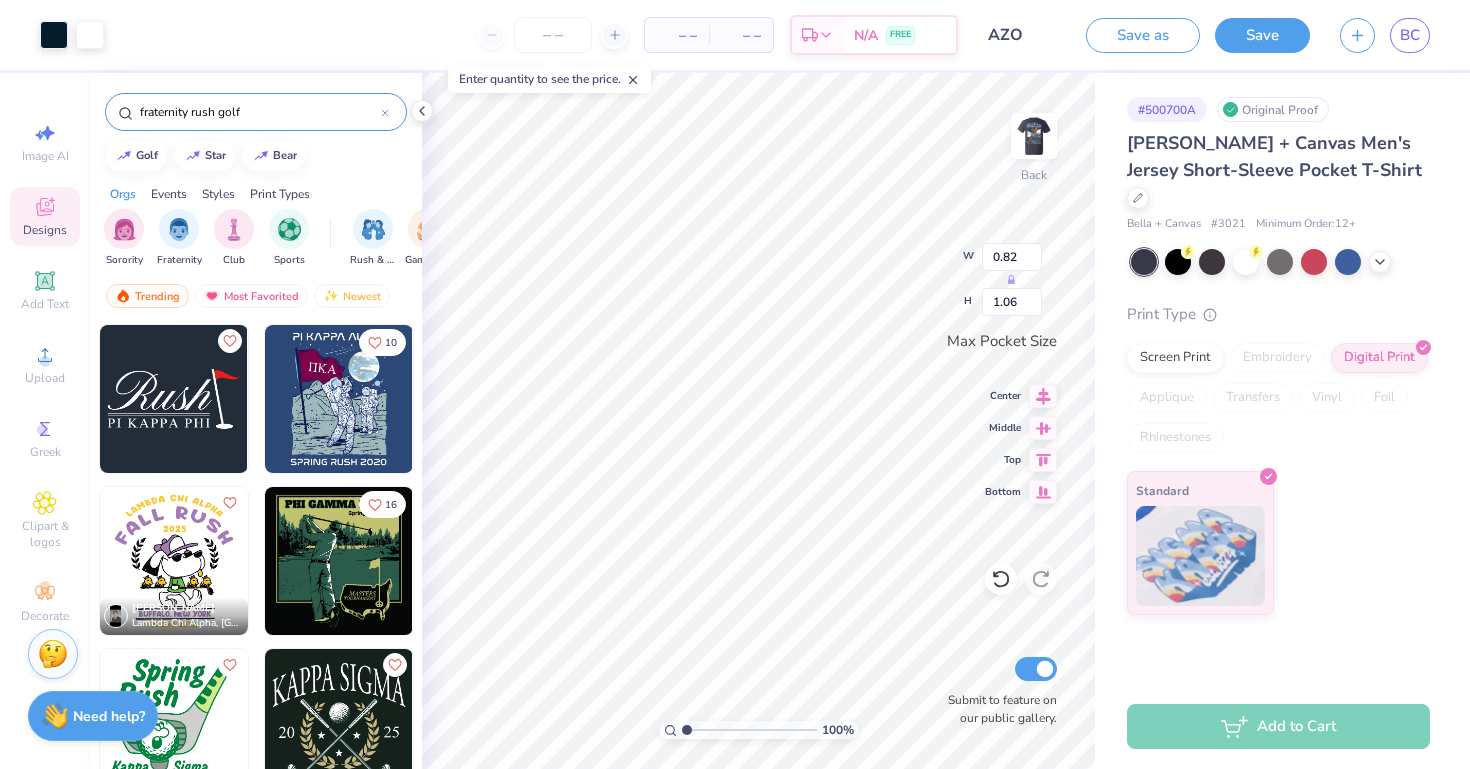 type on "1.06" 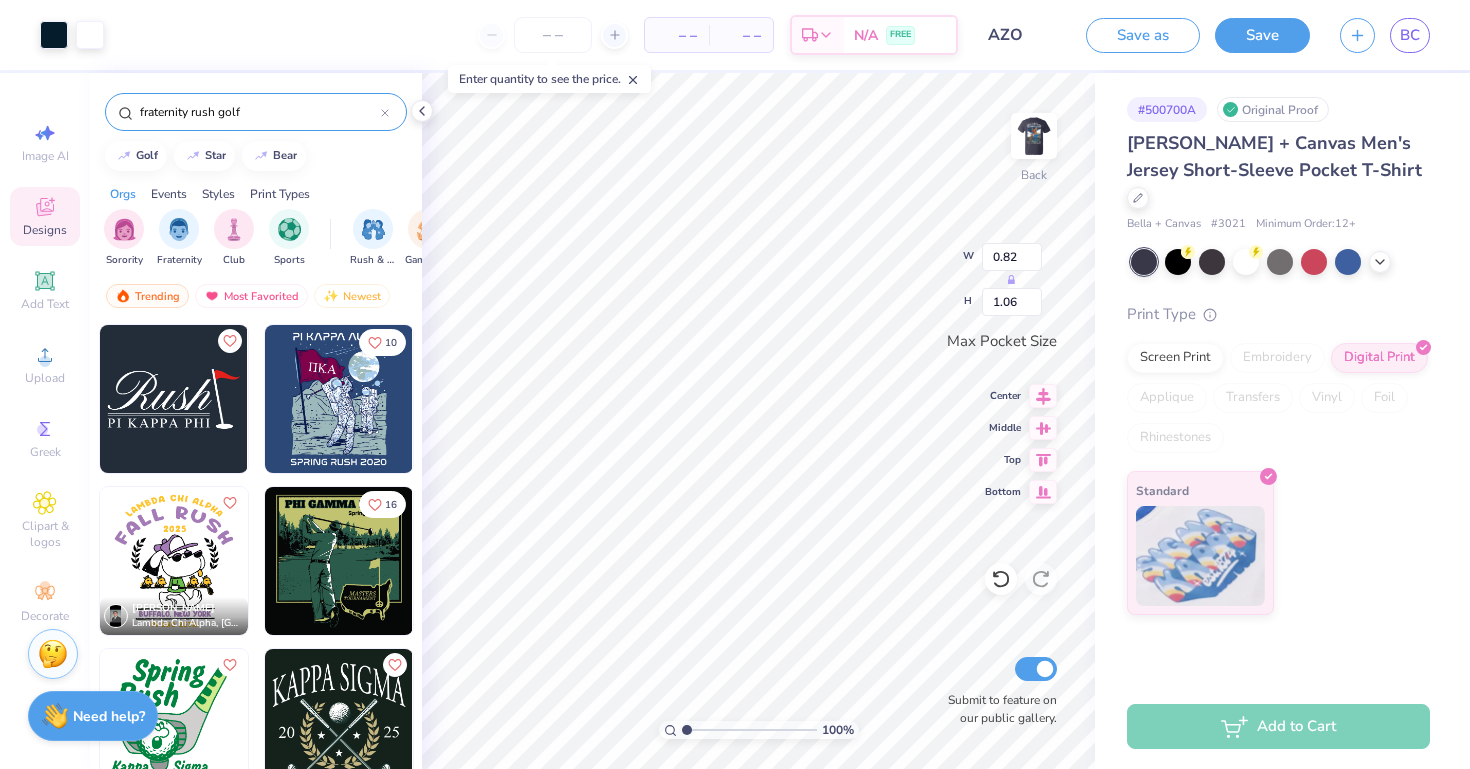 type on "1.07" 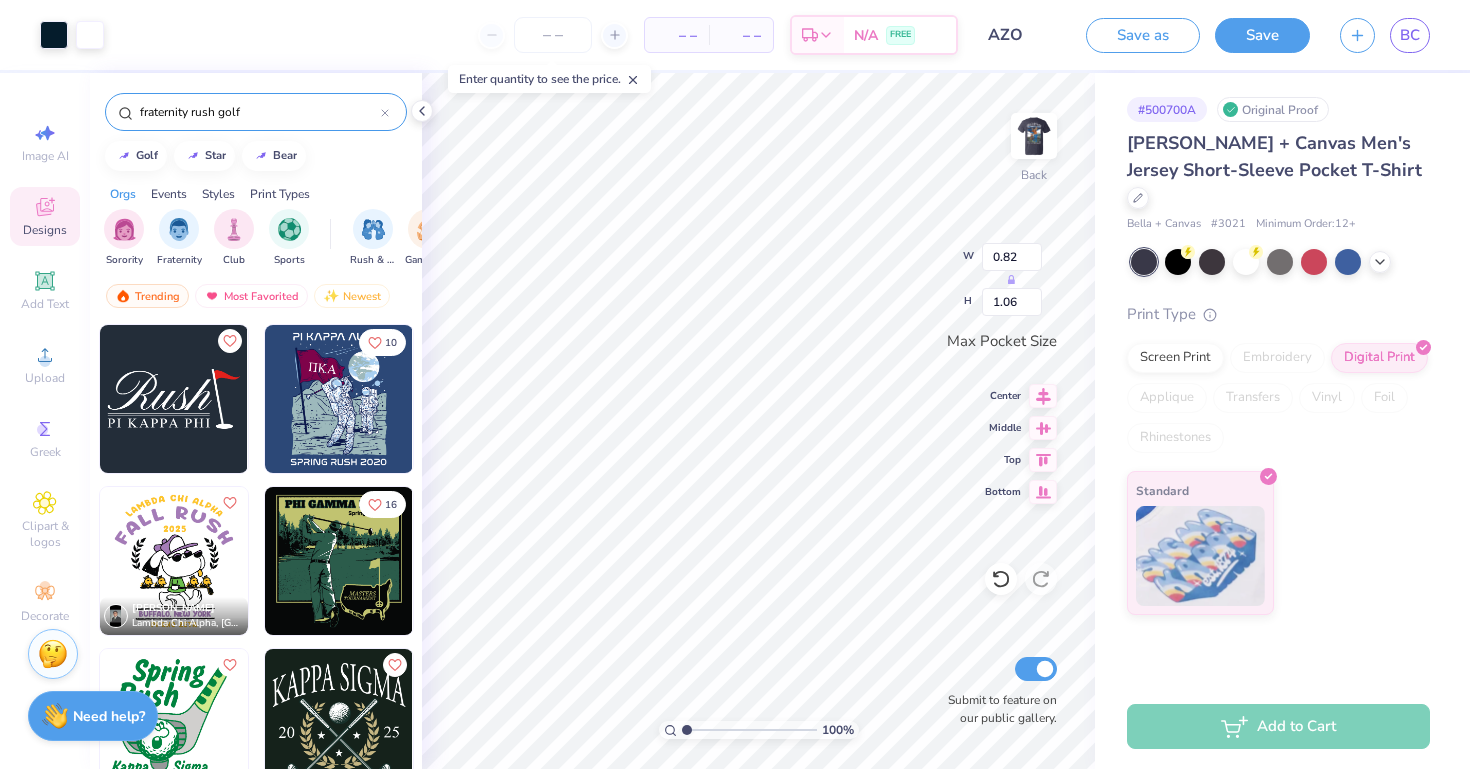 type on "1.00" 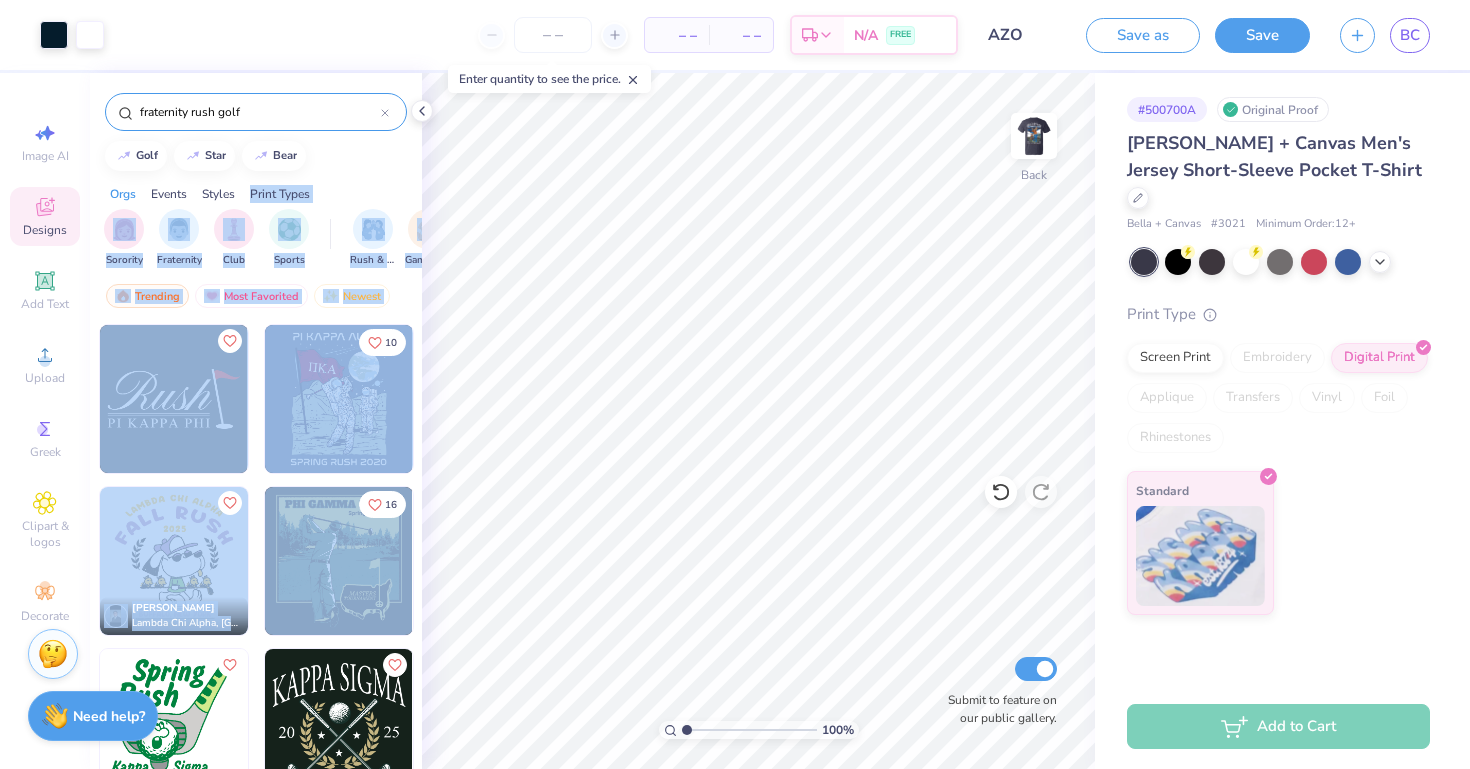 drag, startPoint x: 385, startPoint y: 184, endPoint x: 269, endPoint y: 620, distance: 451.1674 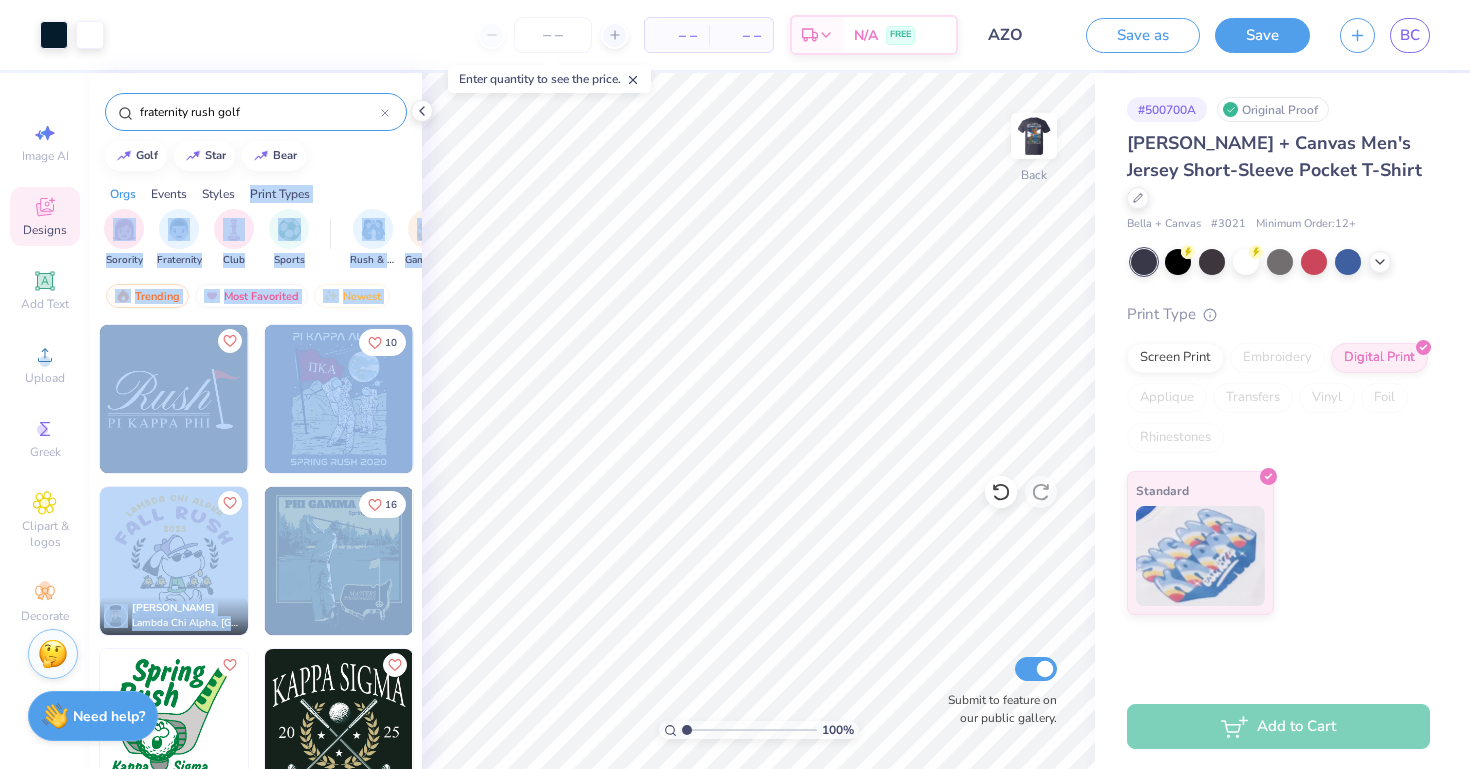 click on "fraternity rush golf golf star bear Orgs Events Styles Print Types Sorority Fraternity Club Sports Rush & Bid Game Day PR & General Parent's Weekend Philanthropy Big Little Reveal Holidays Retreat Greek Week Date Parties & Socials Formal & Semi Founder’s Day Spring Break Graduation Classic Minimalist Varsity Y2K 80s & 90s Handdrawn Typography Grunge 60s & 70s Cartoons Embroidery Screen Print Patches Applique Digital Print Transfers Vinyl Trending Most Favorited Newest 10 Cullen Lillis Lambda Chi Alpha, State University of New York at Buffalo 16 Jade Brant Alpha Kappa Psi, Florida State University Samuel	Fitts Pi Kappa Alpha, North Carolina State University 5 Ronit Shah Pi Kappa Phi, University of Texas at Dallas" at bounding box center (256, 458) 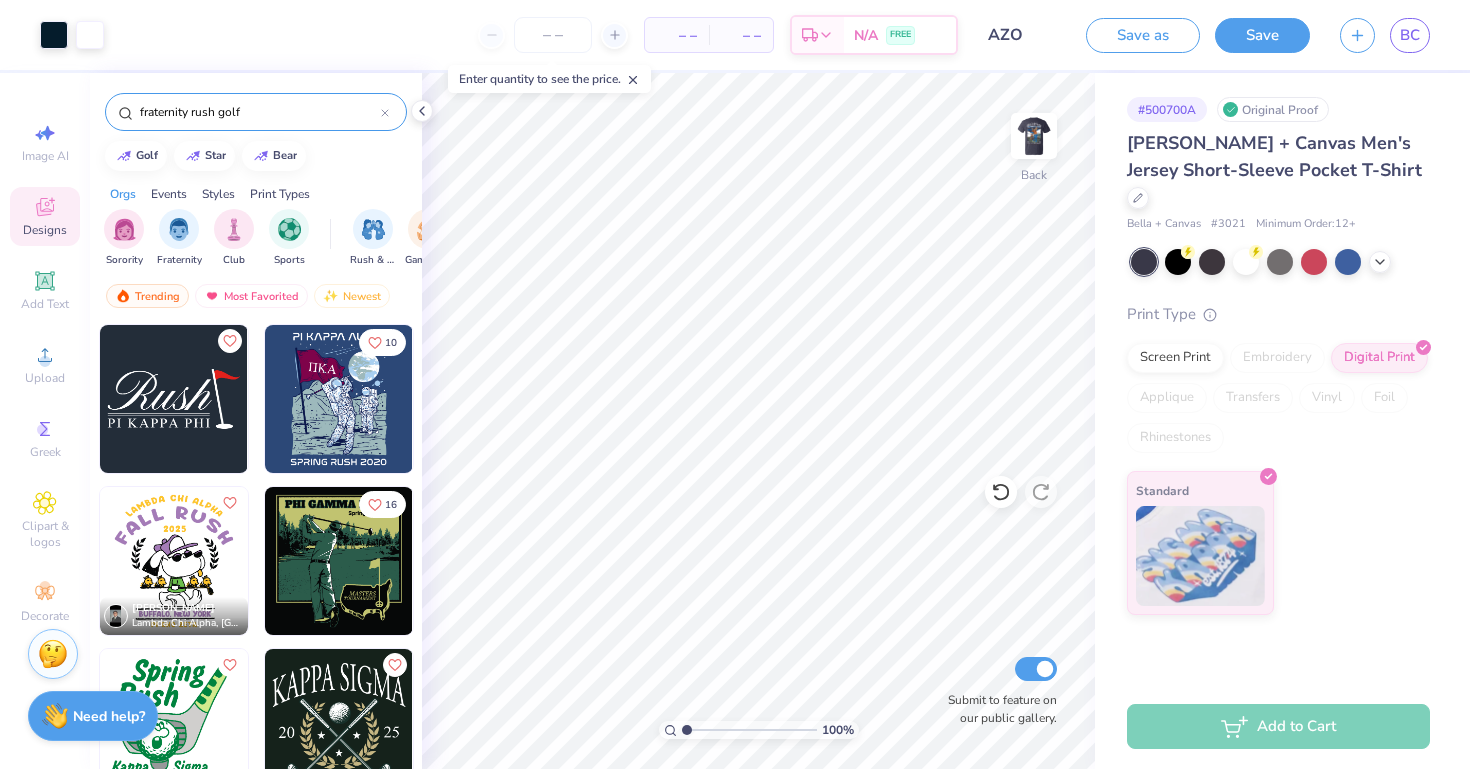 click on "10 Cullen Lillis Lambda Chi Alpha, State University of New York at Buffalo 16 Jade Brant Alpha Kappa Psi, Florida State University Samuel	Fitts Pi Kappa Alpha, North Carolina State University 5 Ronit Shah Pi Kappa Phi, University of Texas at Dallas" at bounding box center (256, 1048) 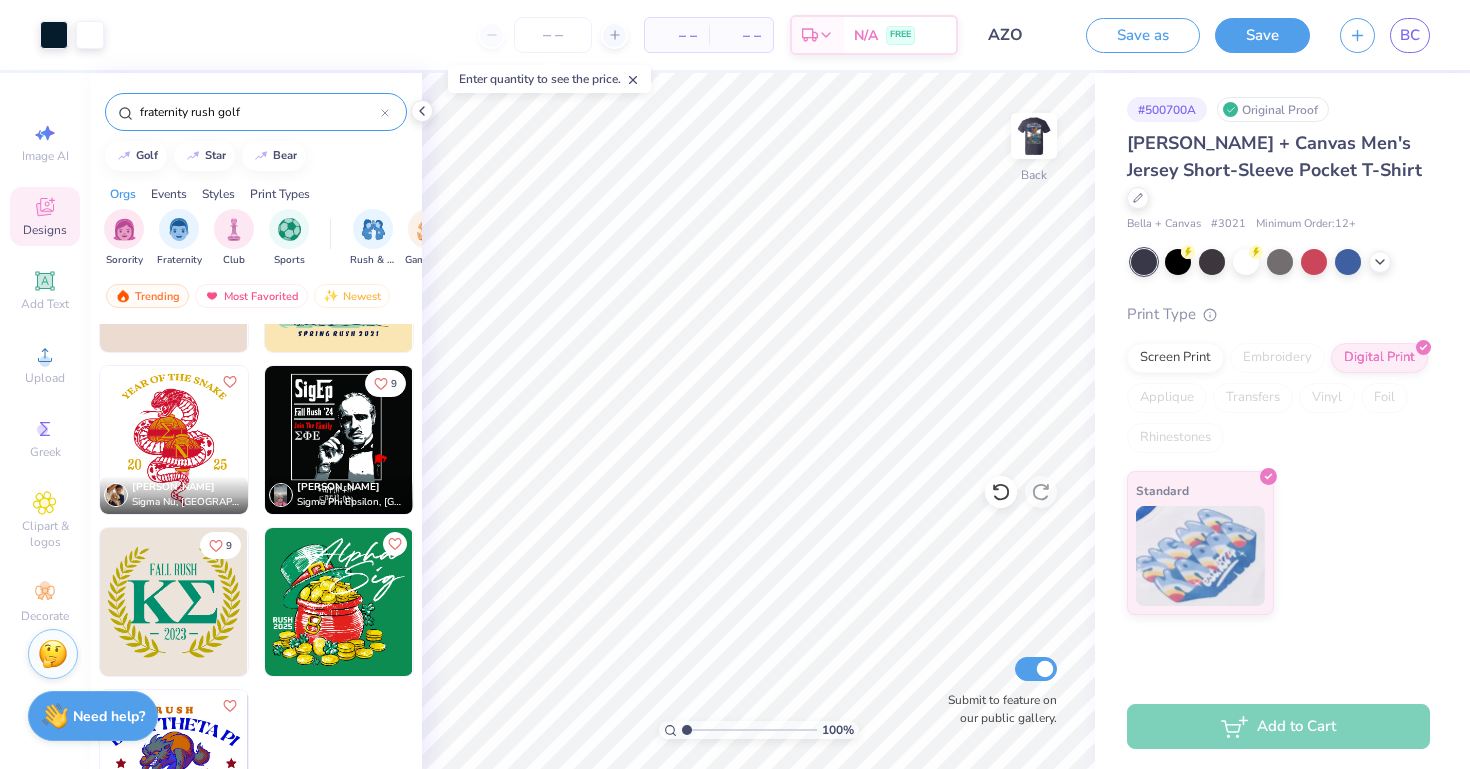 scroll, scrollTop: 938, scrollLeft: 0, axis: vertical 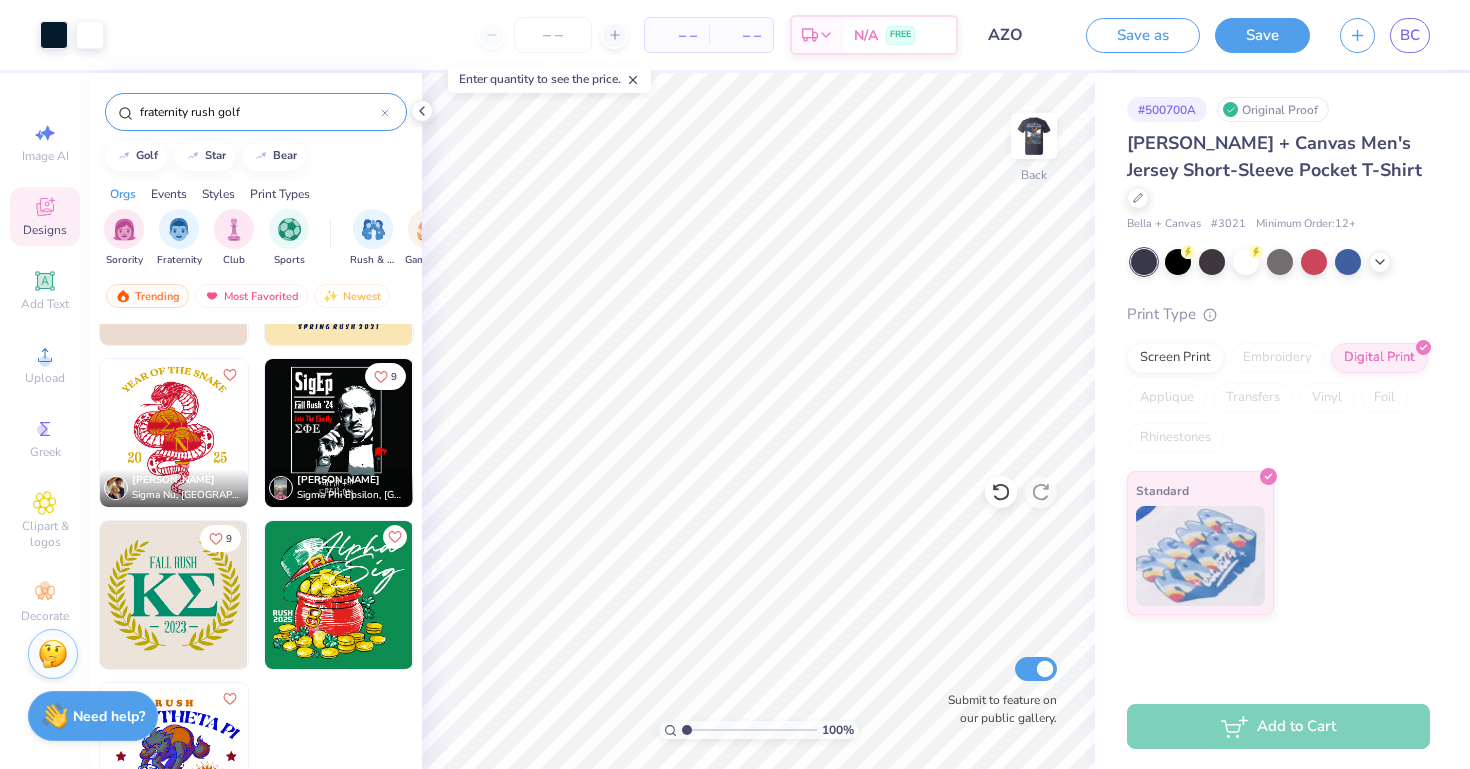 click on "fraternity rush golf" at bounding box center (259, 112) 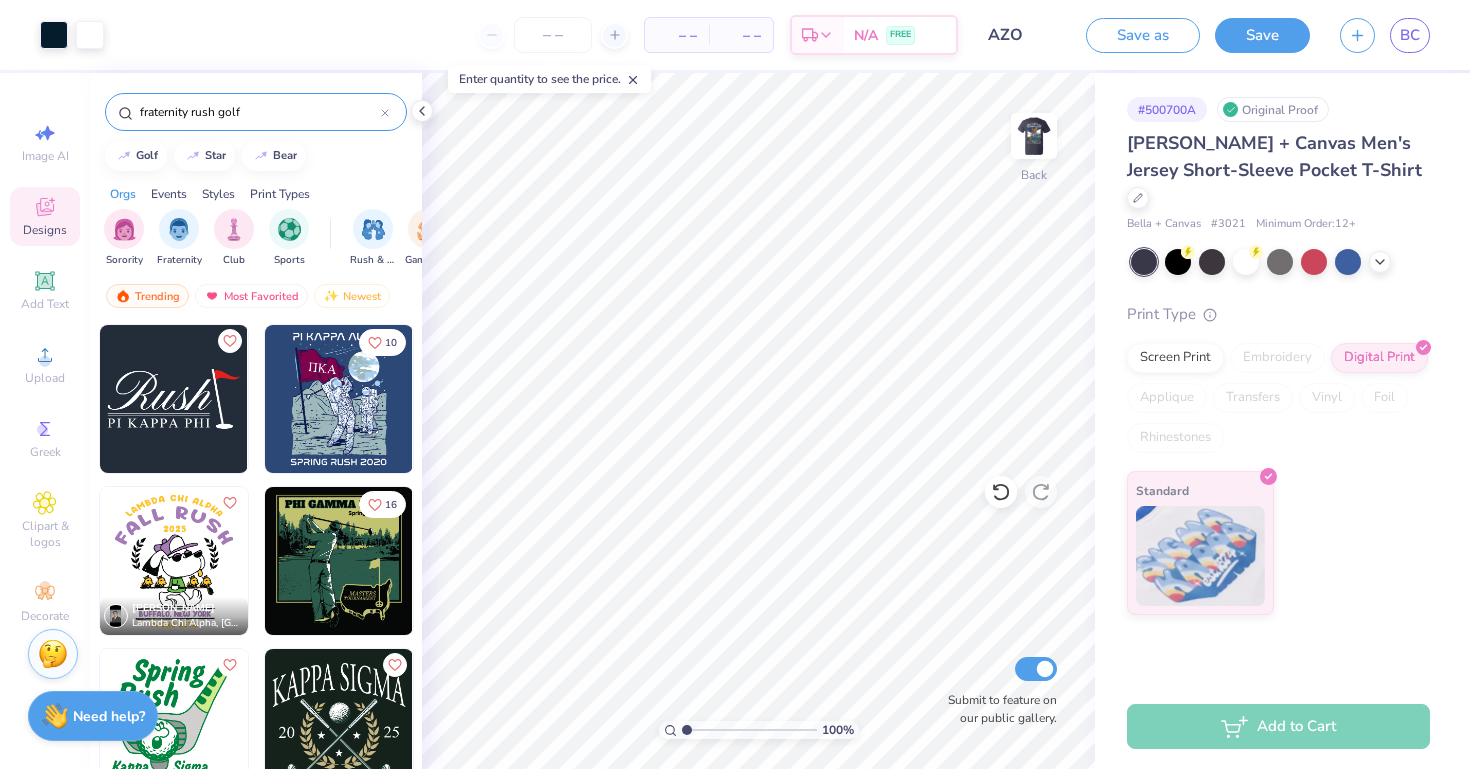 click on "fraternity rush golf" at bounding box center (259, 112) 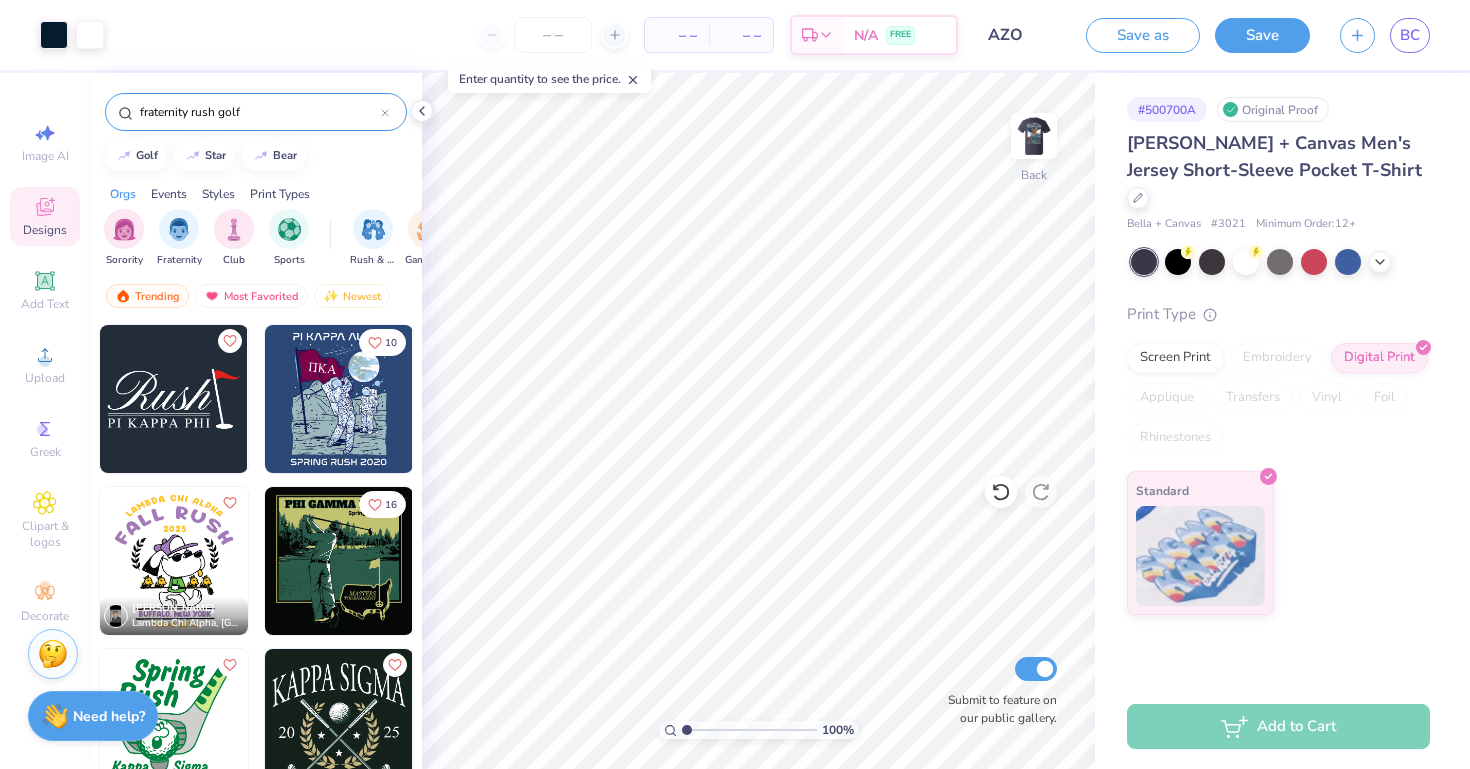 click on "fraternity rush golf" at bounding box center (259, 112) 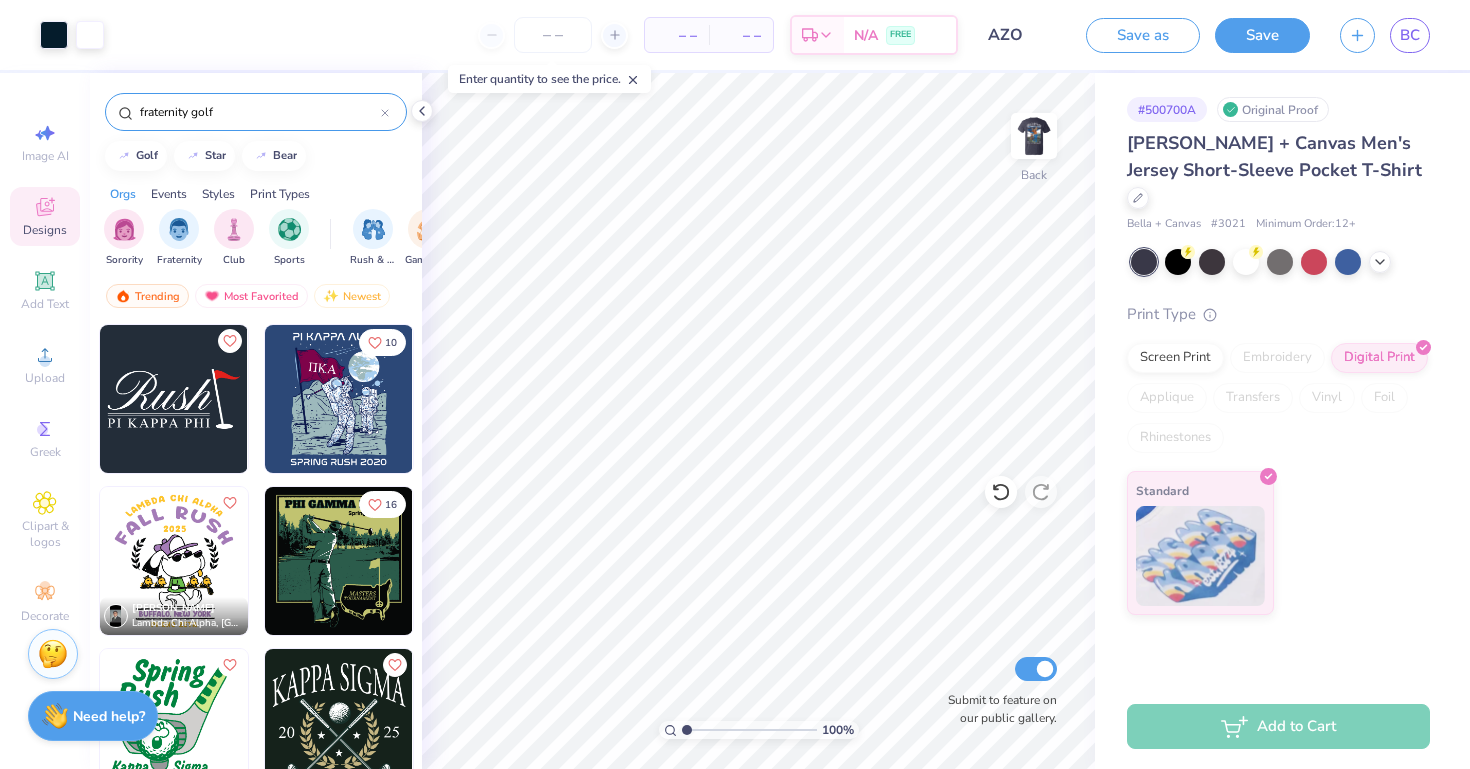 type on "fraternity golf" 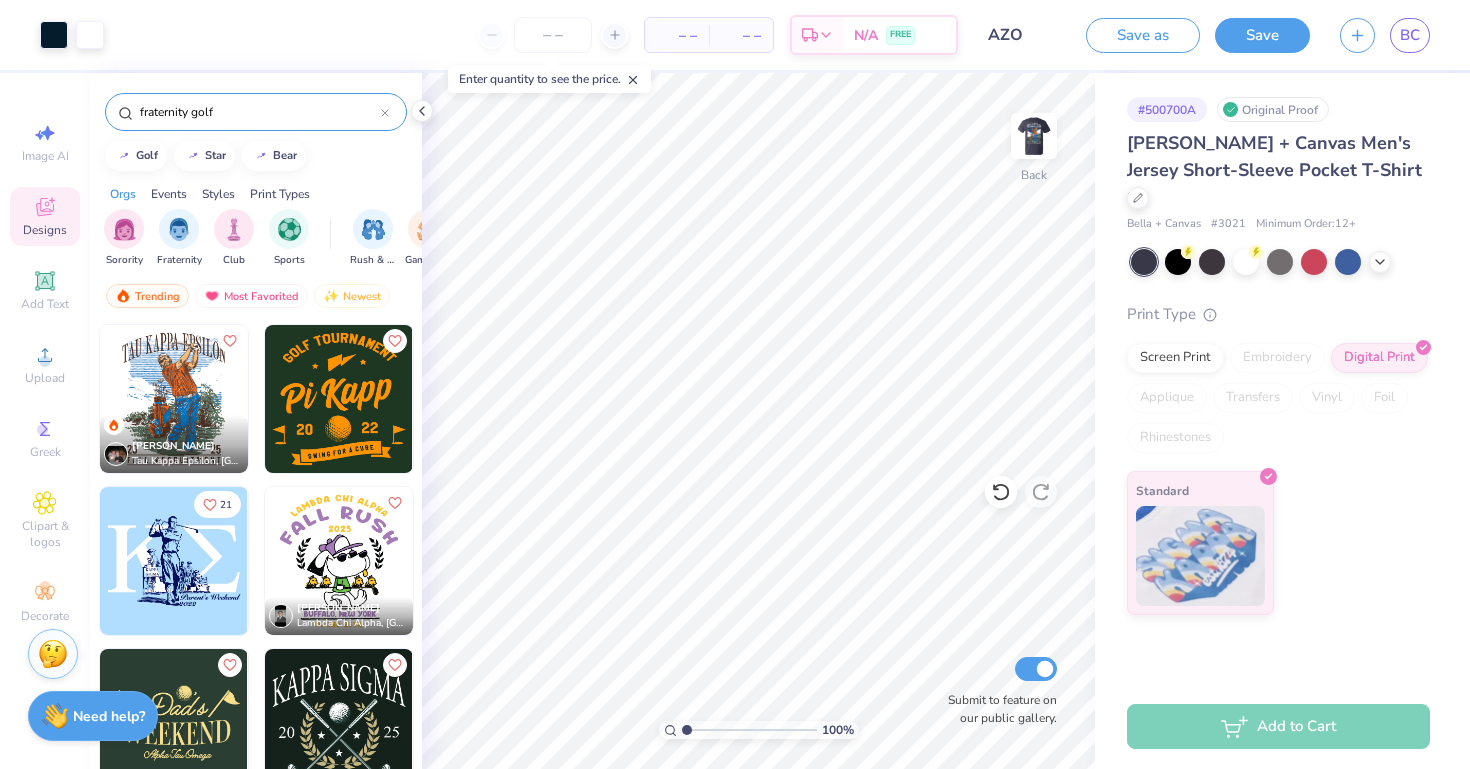 click on "Tyler Bisbee" at bounding box center [173, 446] 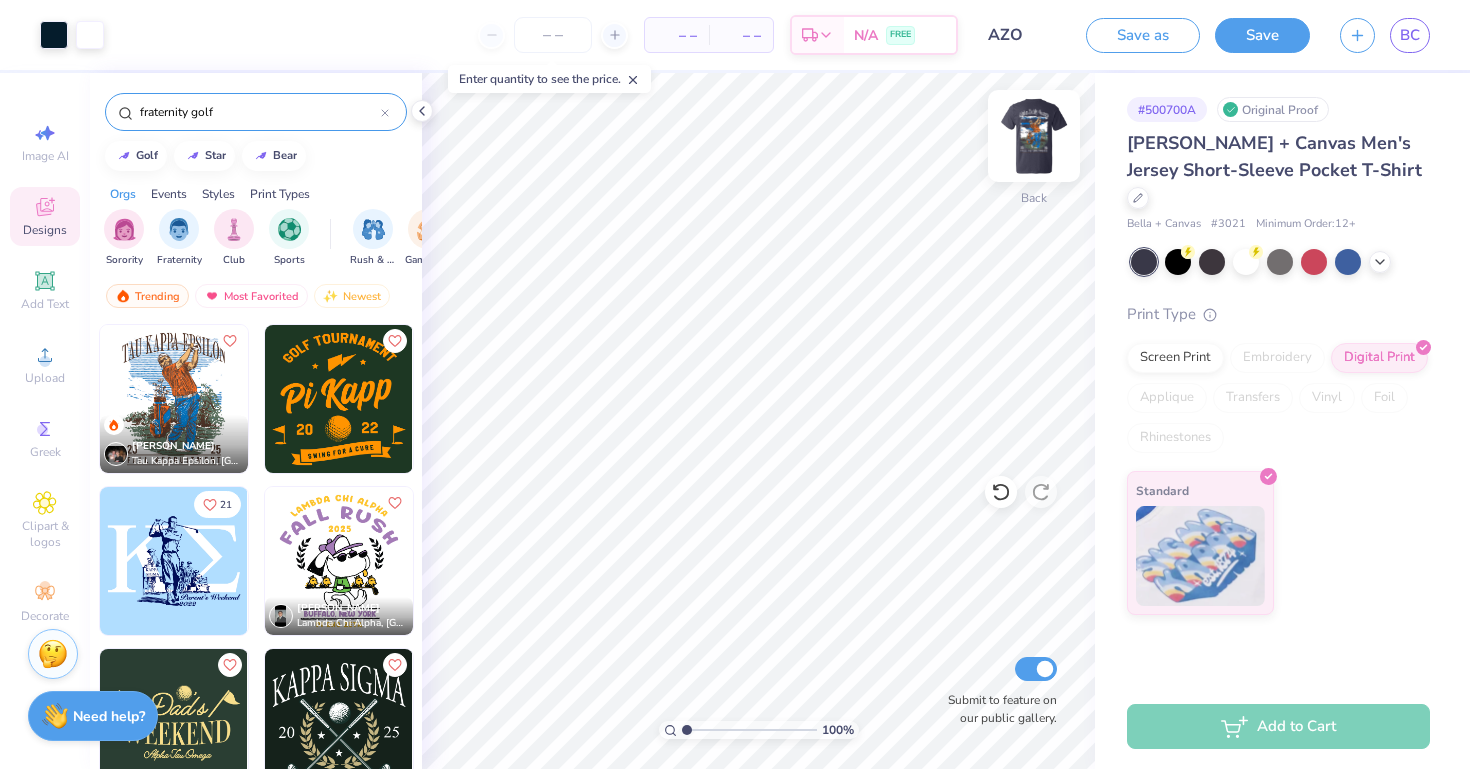 click at bounding box center (1034, 136) 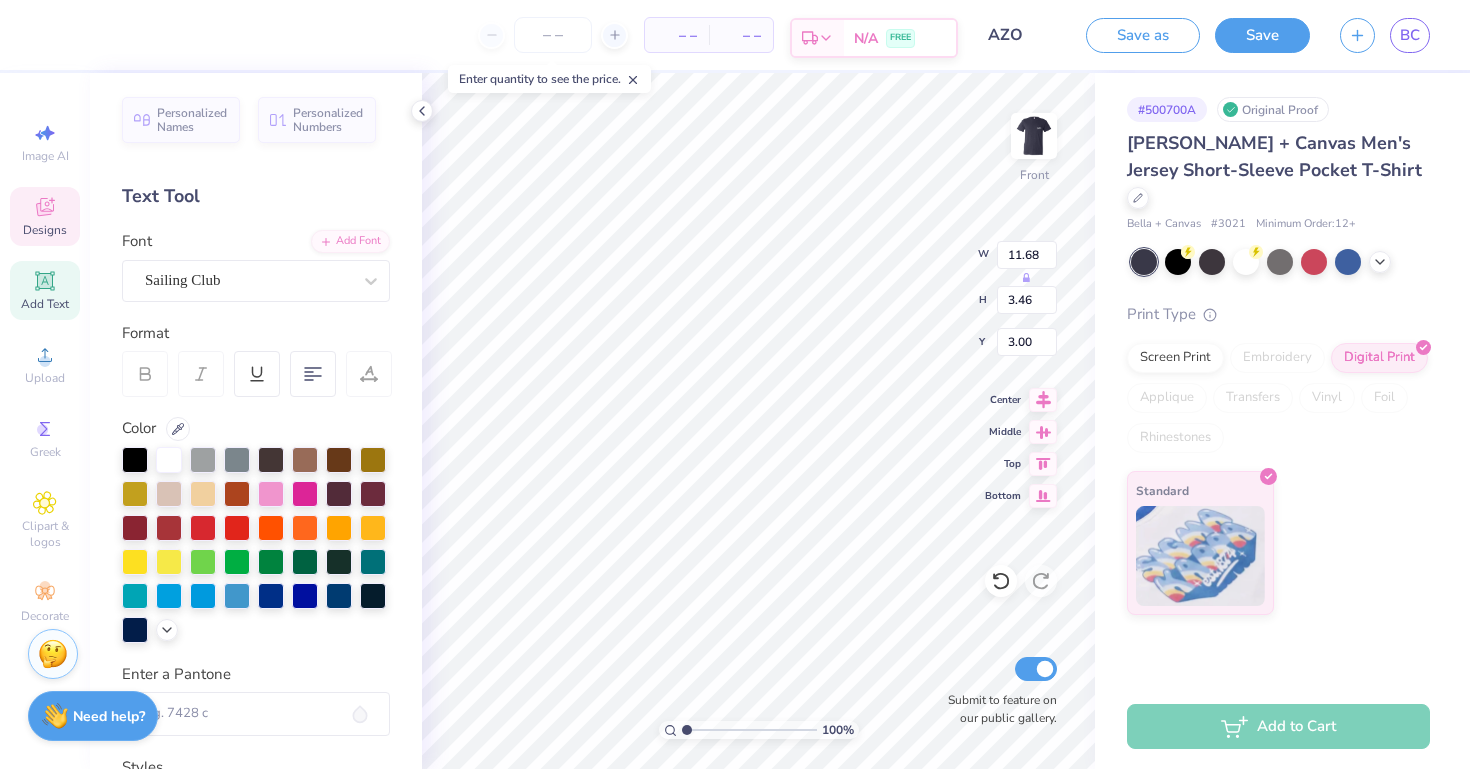 scroll, scrollTop: 0, scrollLeft: 7, axis: horizontal 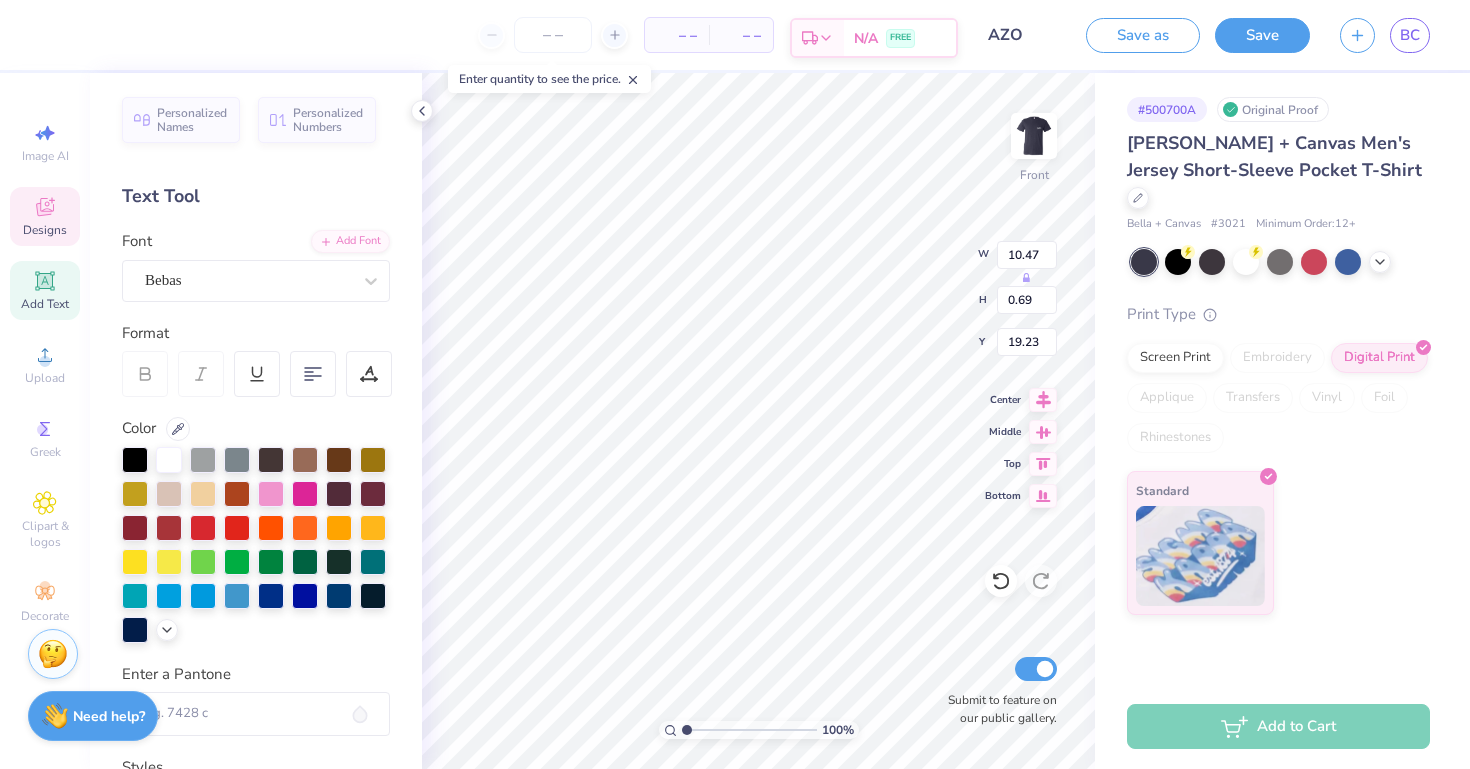 type on "10.47" 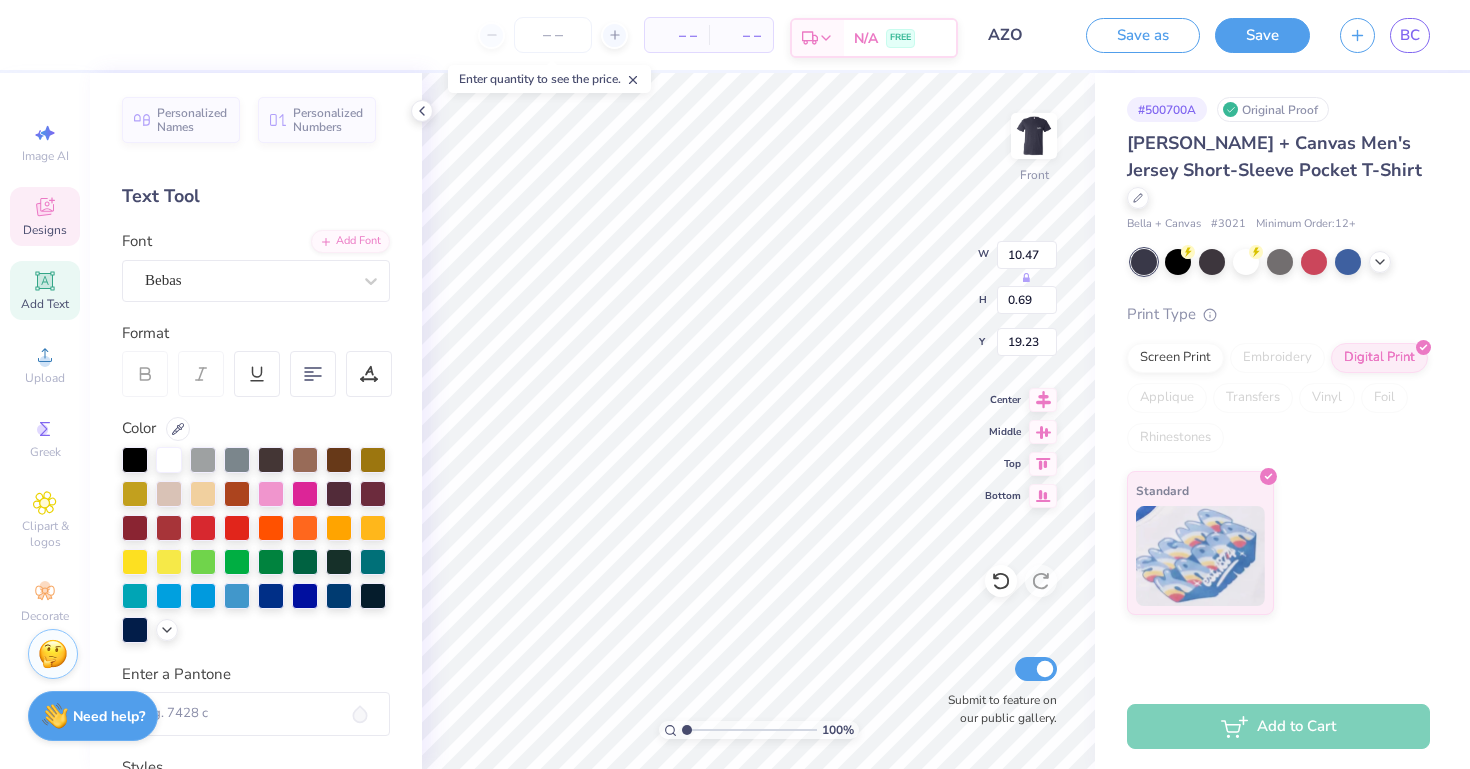type on "0.69" 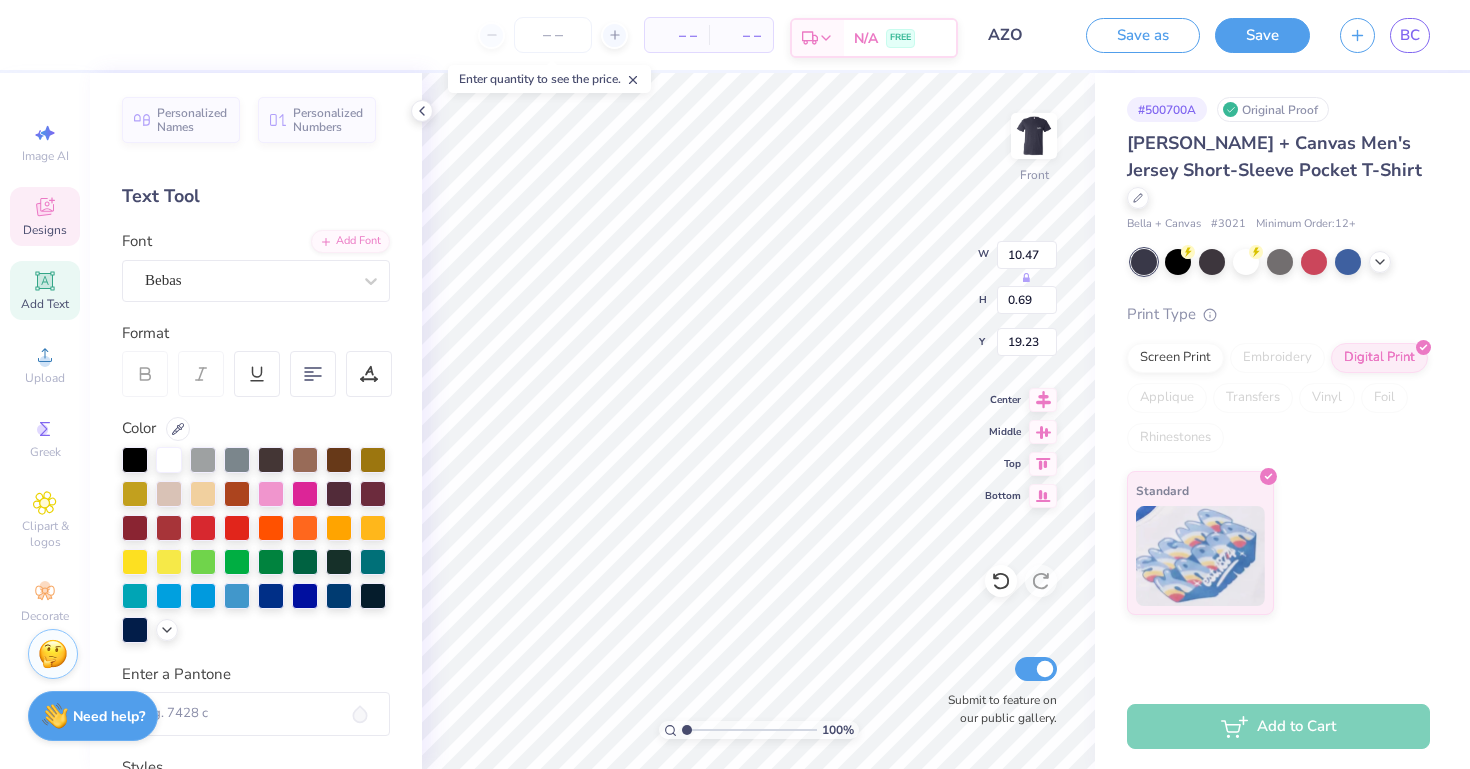 type on "11.68" 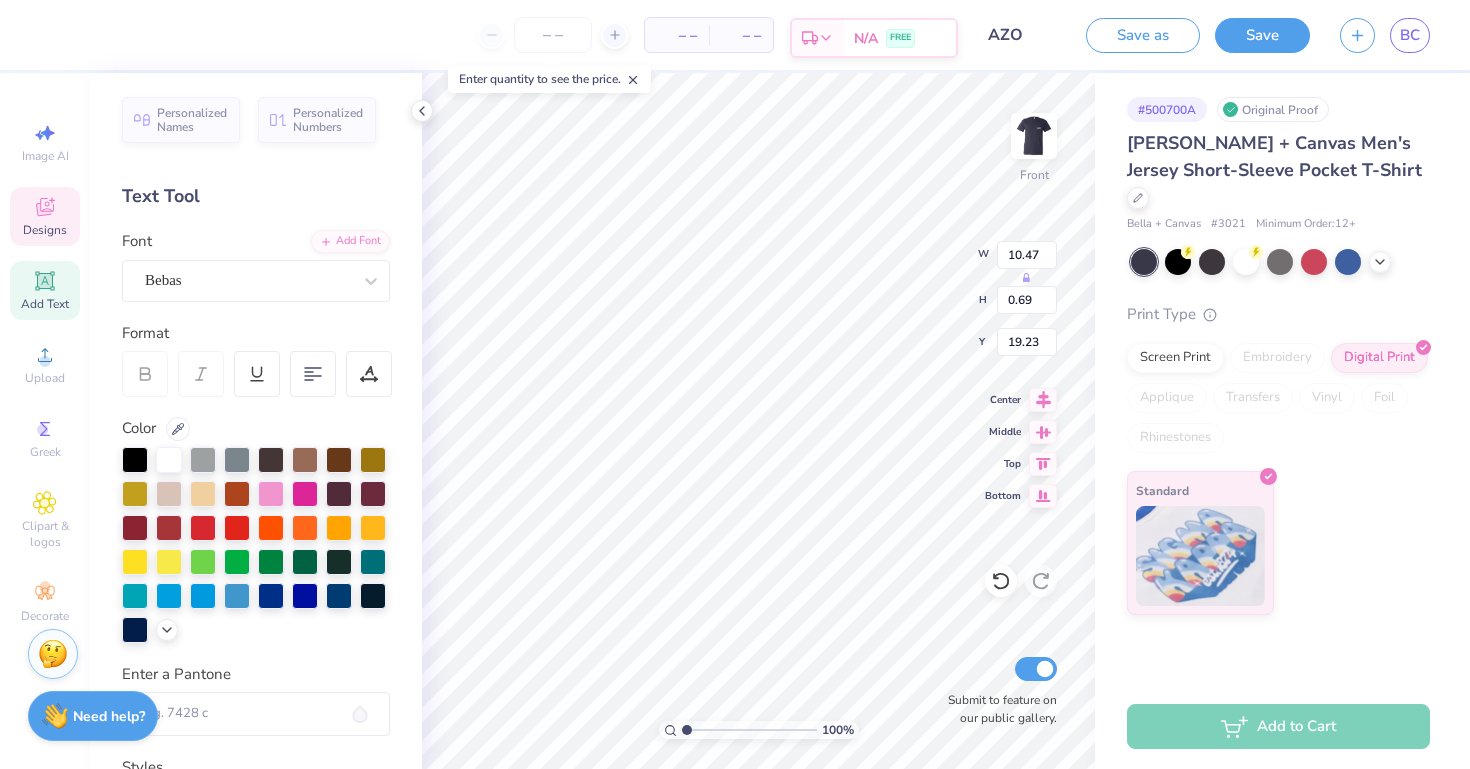 type on "3.46" 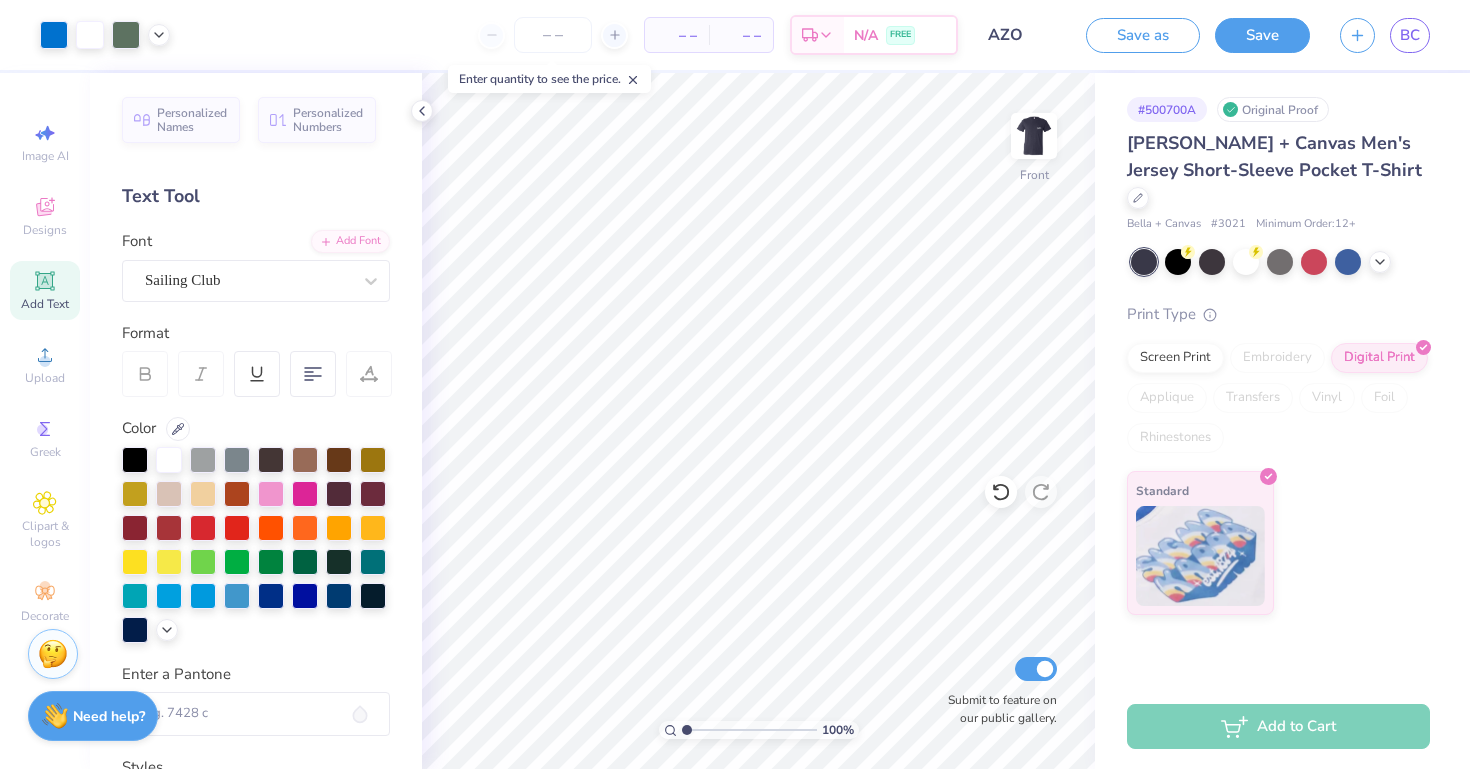click on "# 500700A Original Proof Bella + Canvas Men's Jersey Short-Sleeve Pocket T-Shirt Bella + Canvas # 3021 Minimum Order:  12 +   Print Type Screen Print Embroidery Digital Print Applique Transfers Vinyl Foil Rhinestones Standard" at bounding box center [1282, 344] 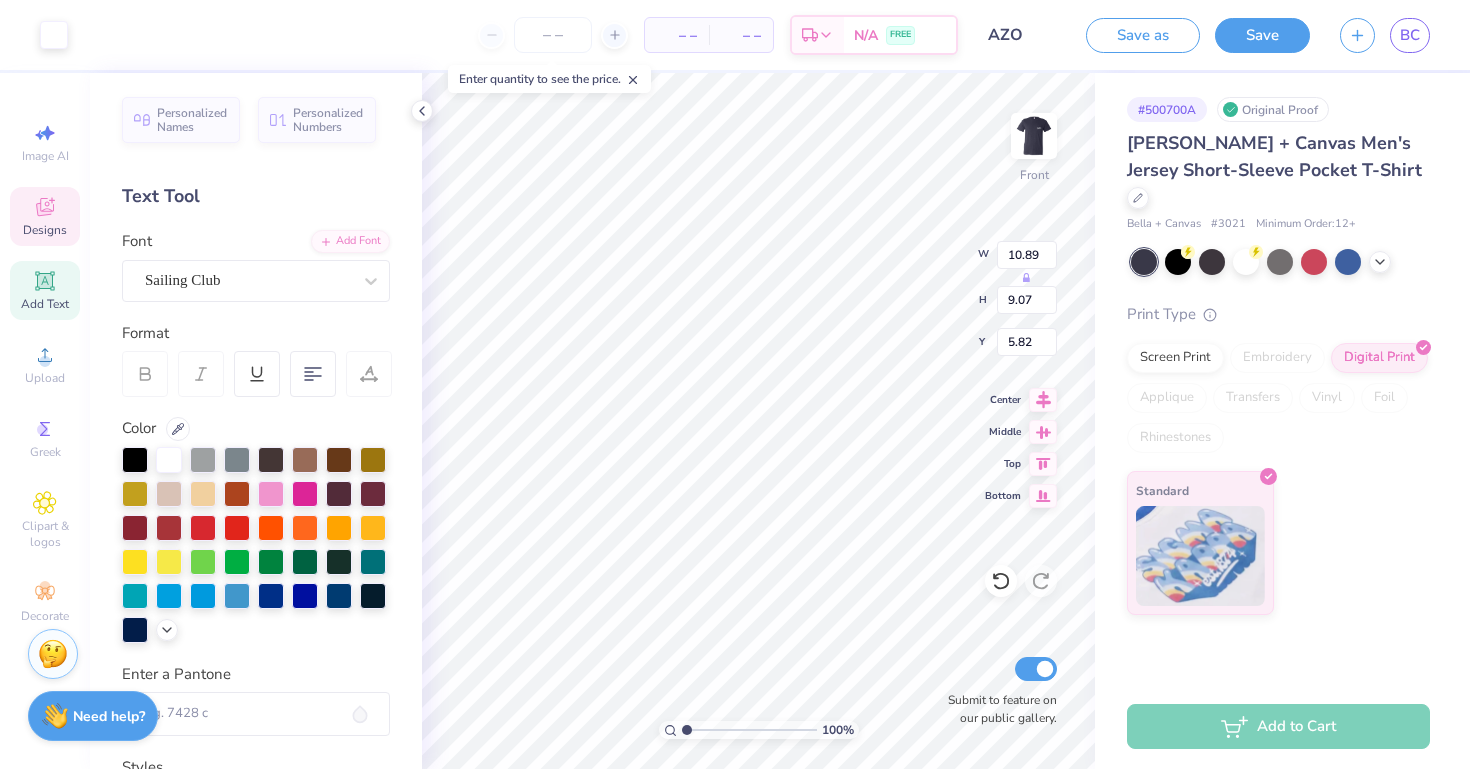 type on "9.35" 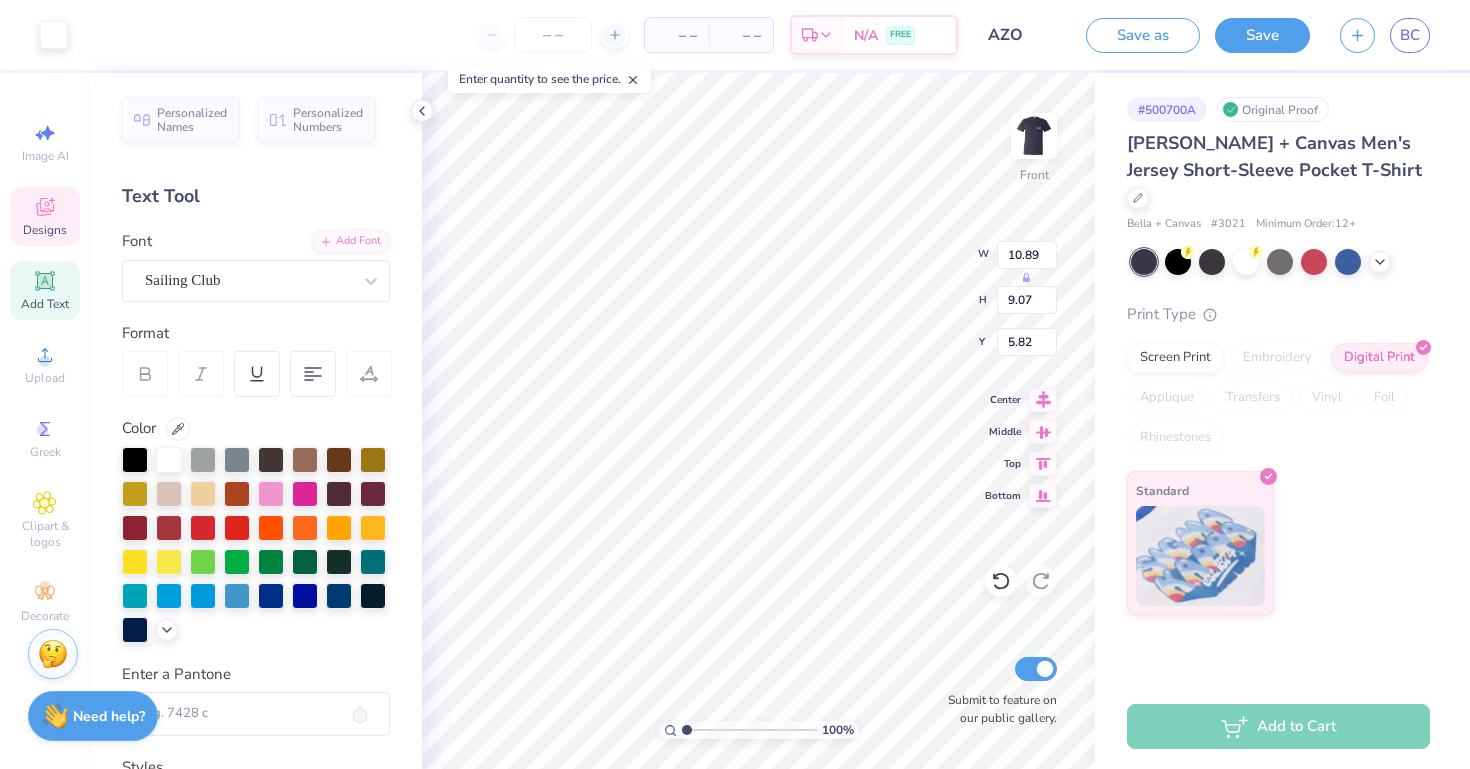 type on "1.95" 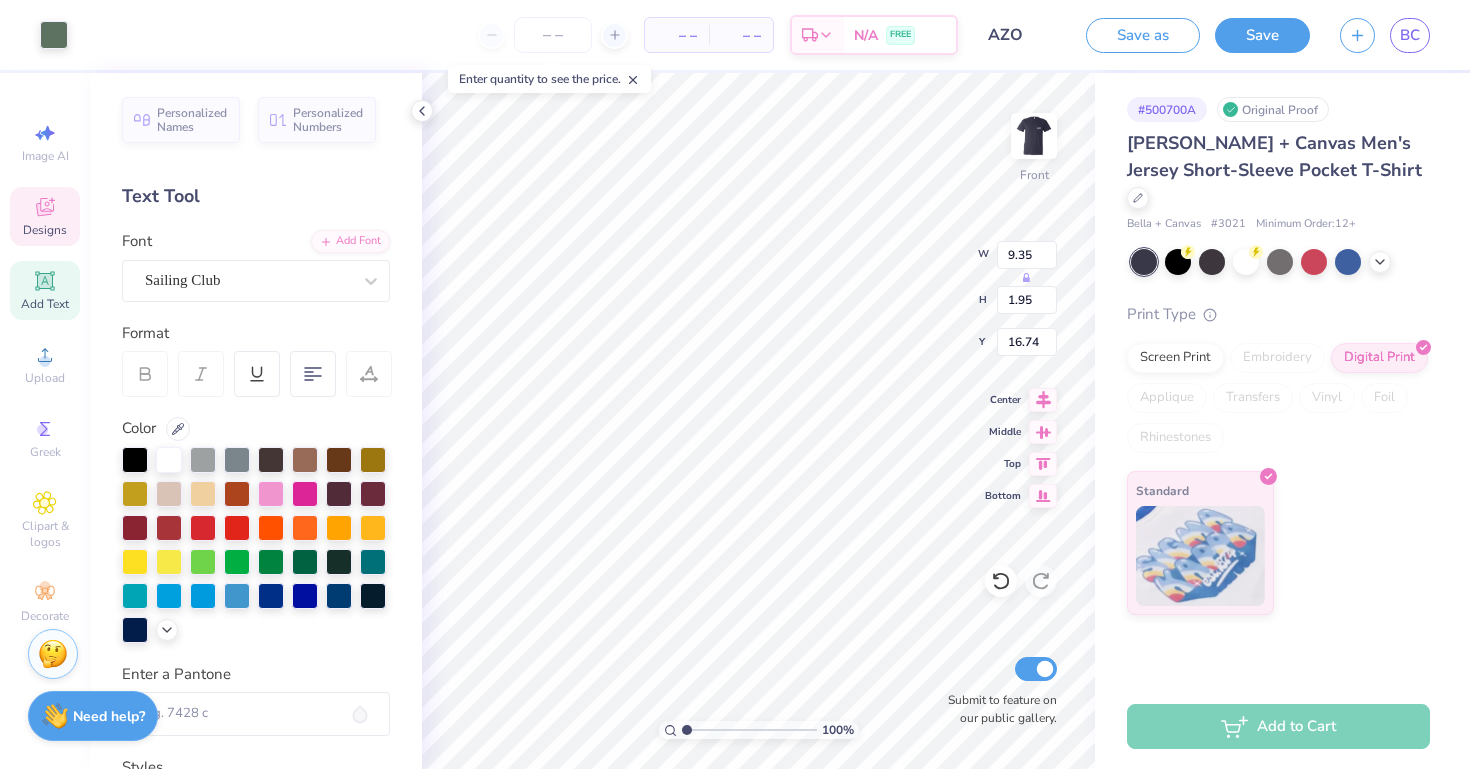 type on "11.55" 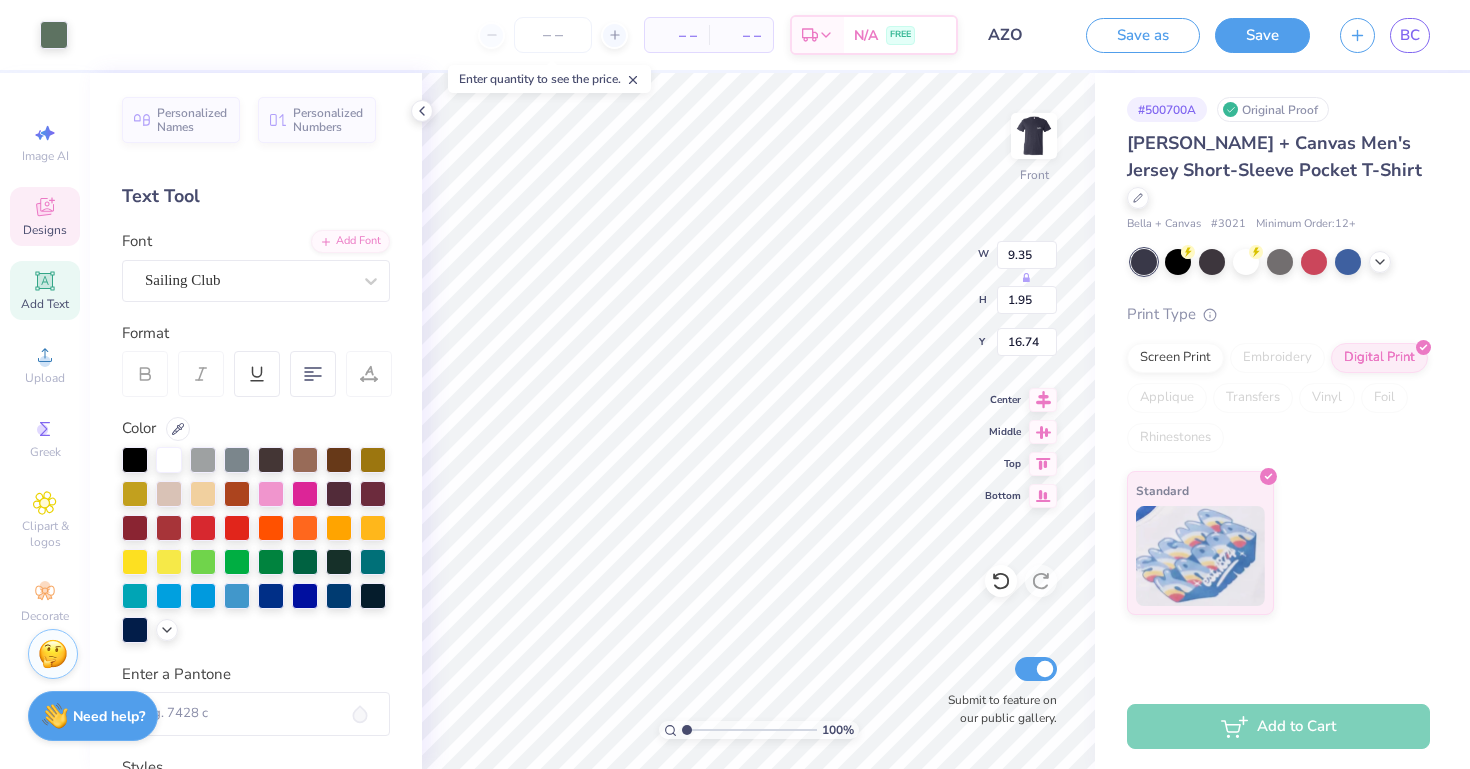 type on "6.42" 